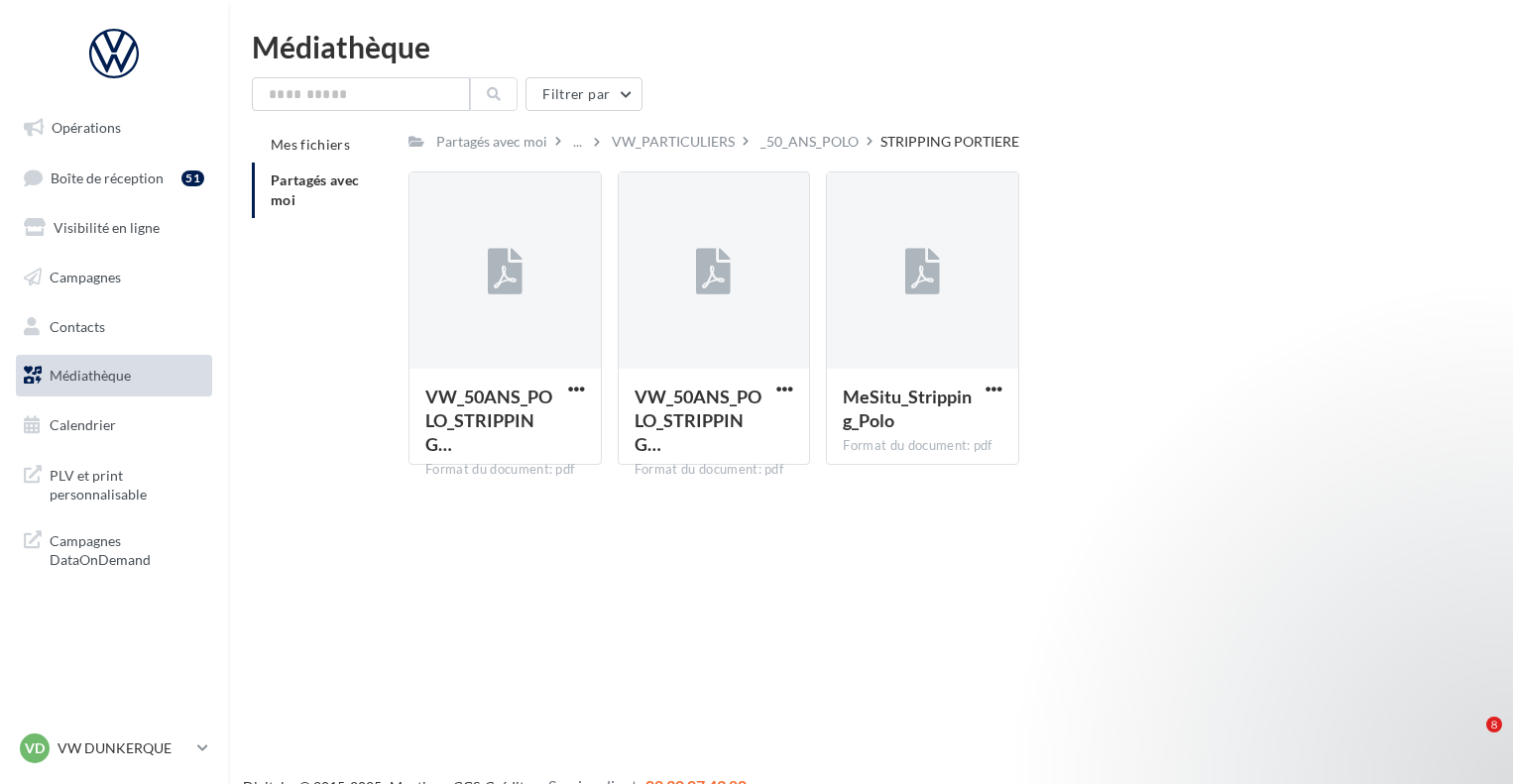 scroll, scrollTop: 0, scrollLeft: 0, axis: both 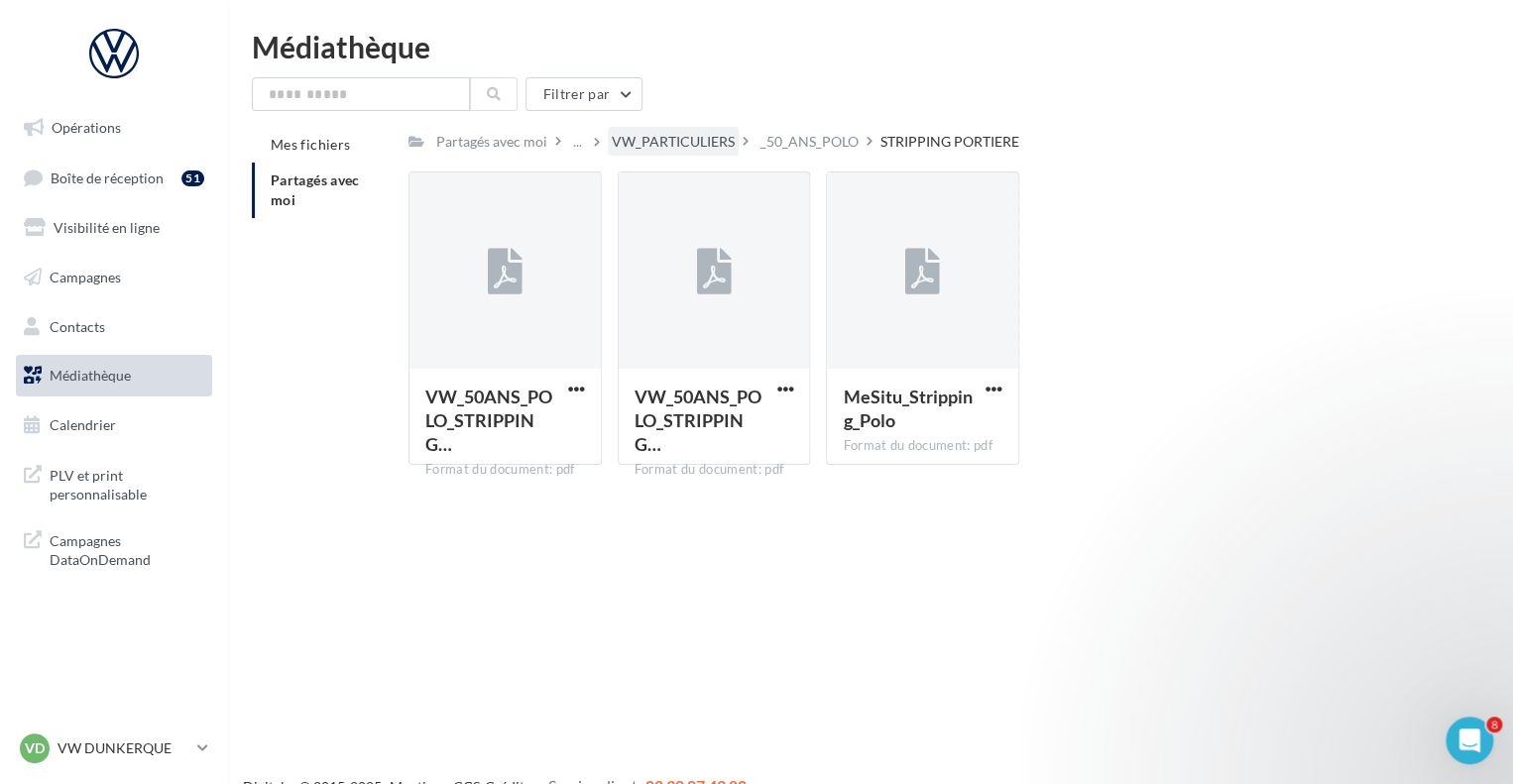 click on "VW_PARTICULIERS" at bounding box center [673, 142] 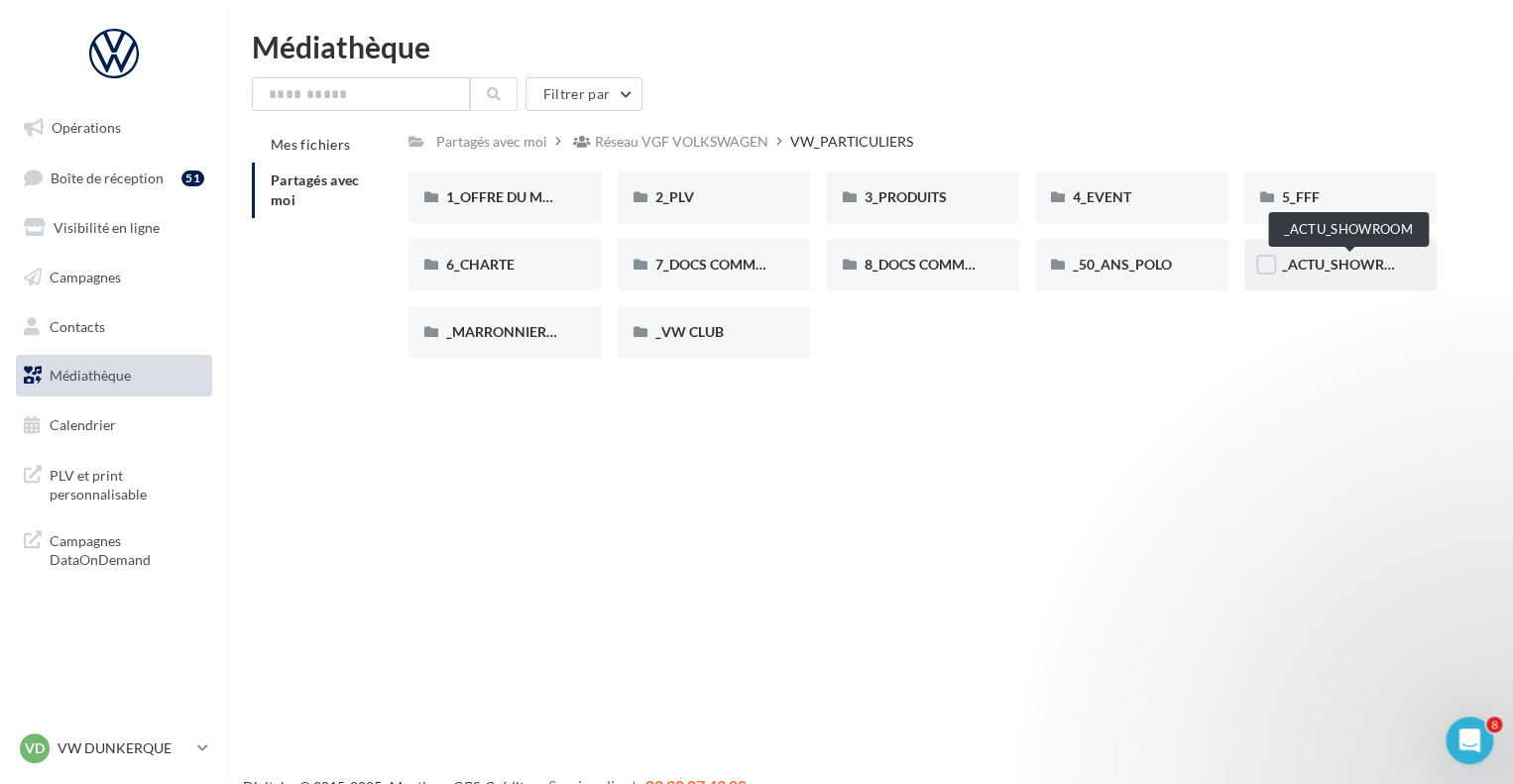 click on "_ACTU_SHOWROOM" at bounding box center [1350, 264] 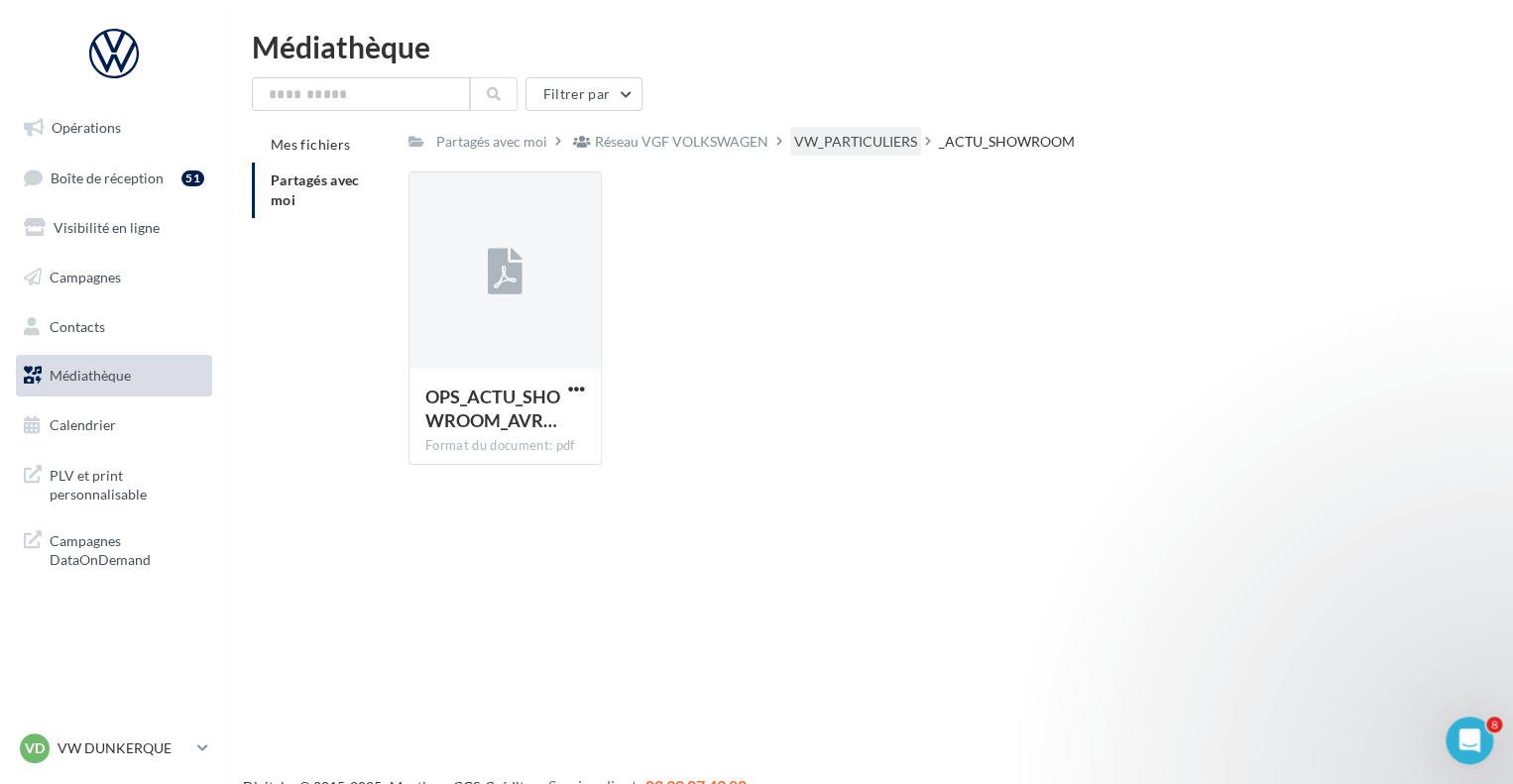 click on "VW_PARTICULIERS" at bounding box center (856, 142) 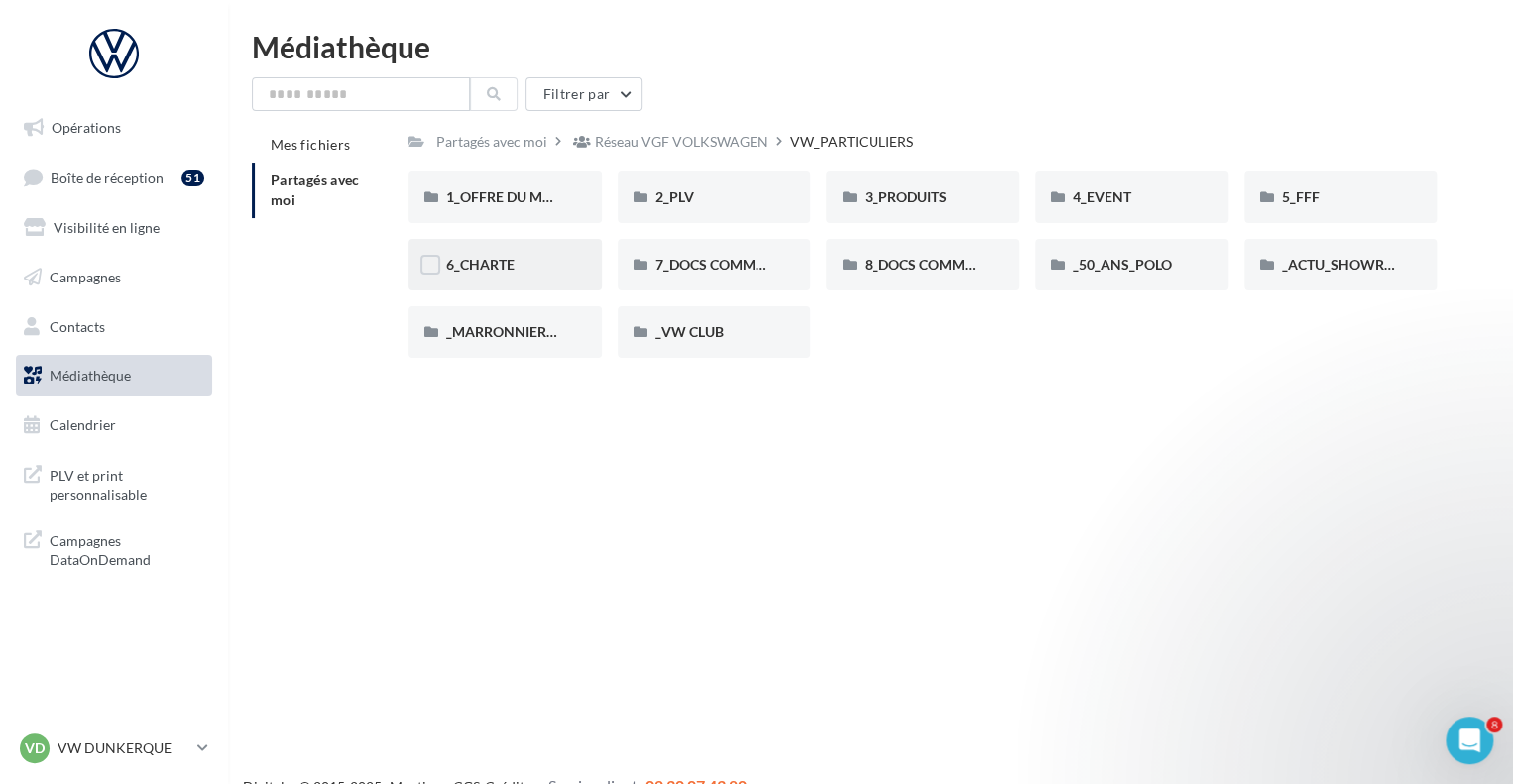 click on "6_CHARTE" at bounding box center [480, 264] 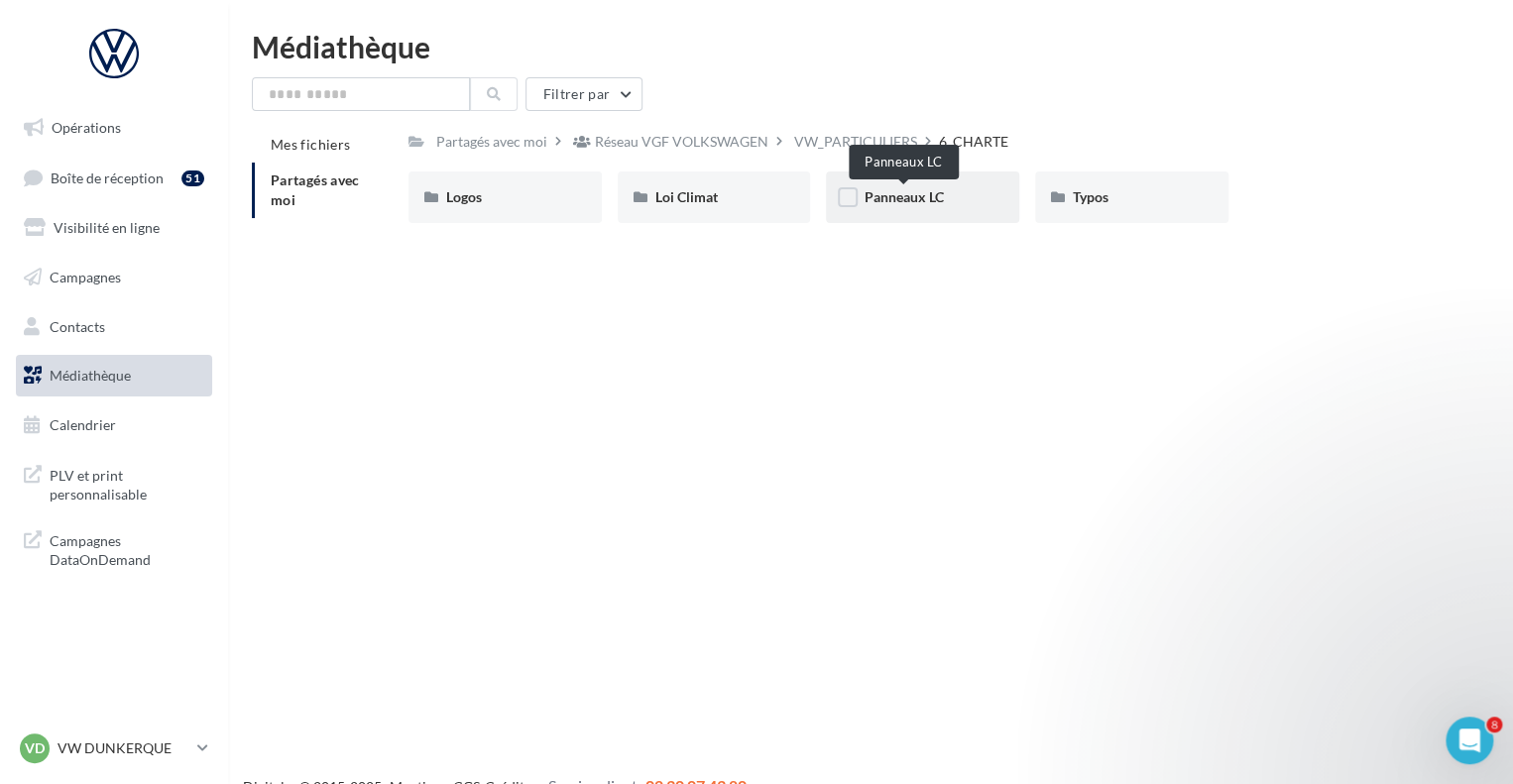 click on "Panneaux LC" at bounding box center (903, 196) 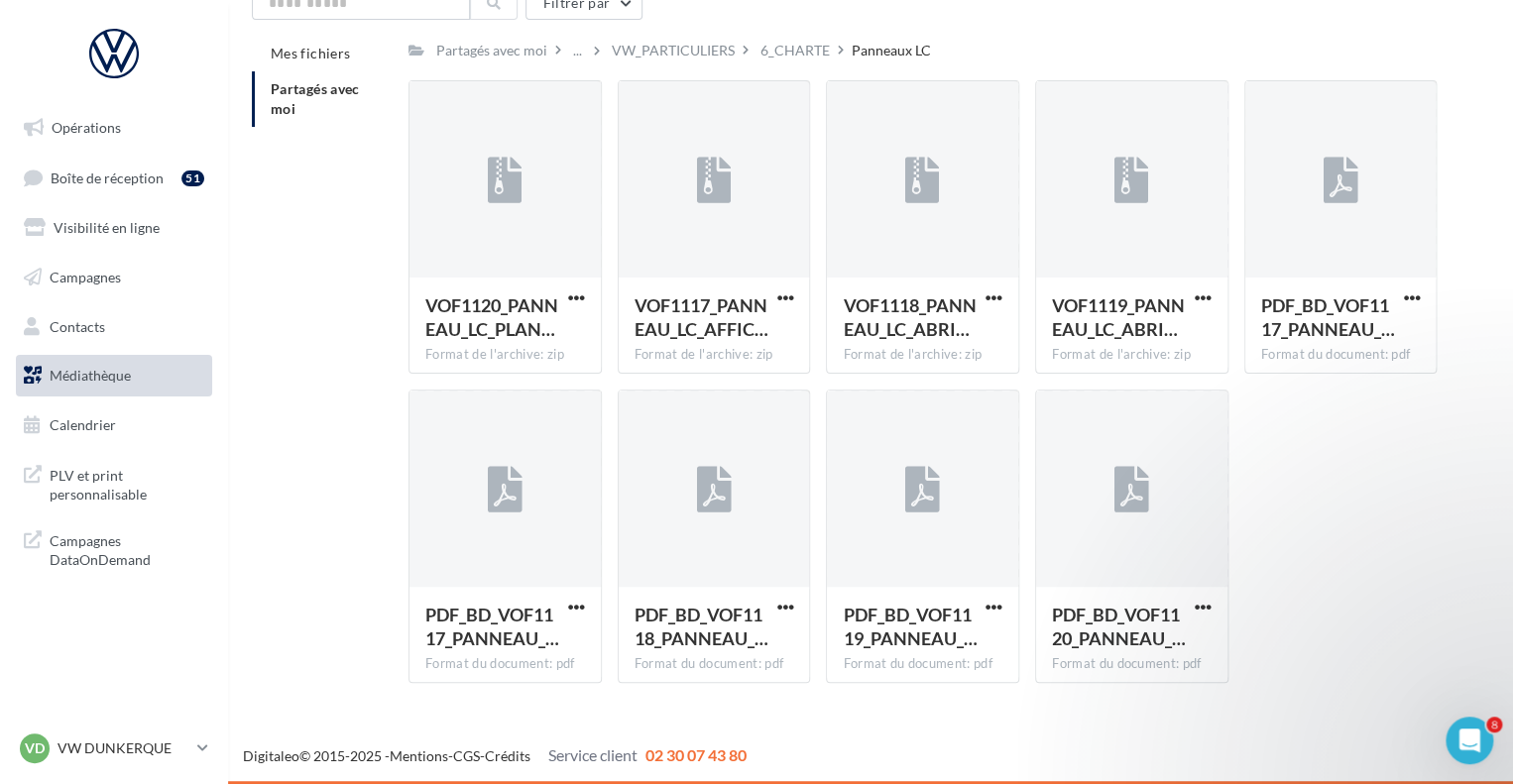 scroll, scrollTop: 0, scrollLeft: 0, axis: both 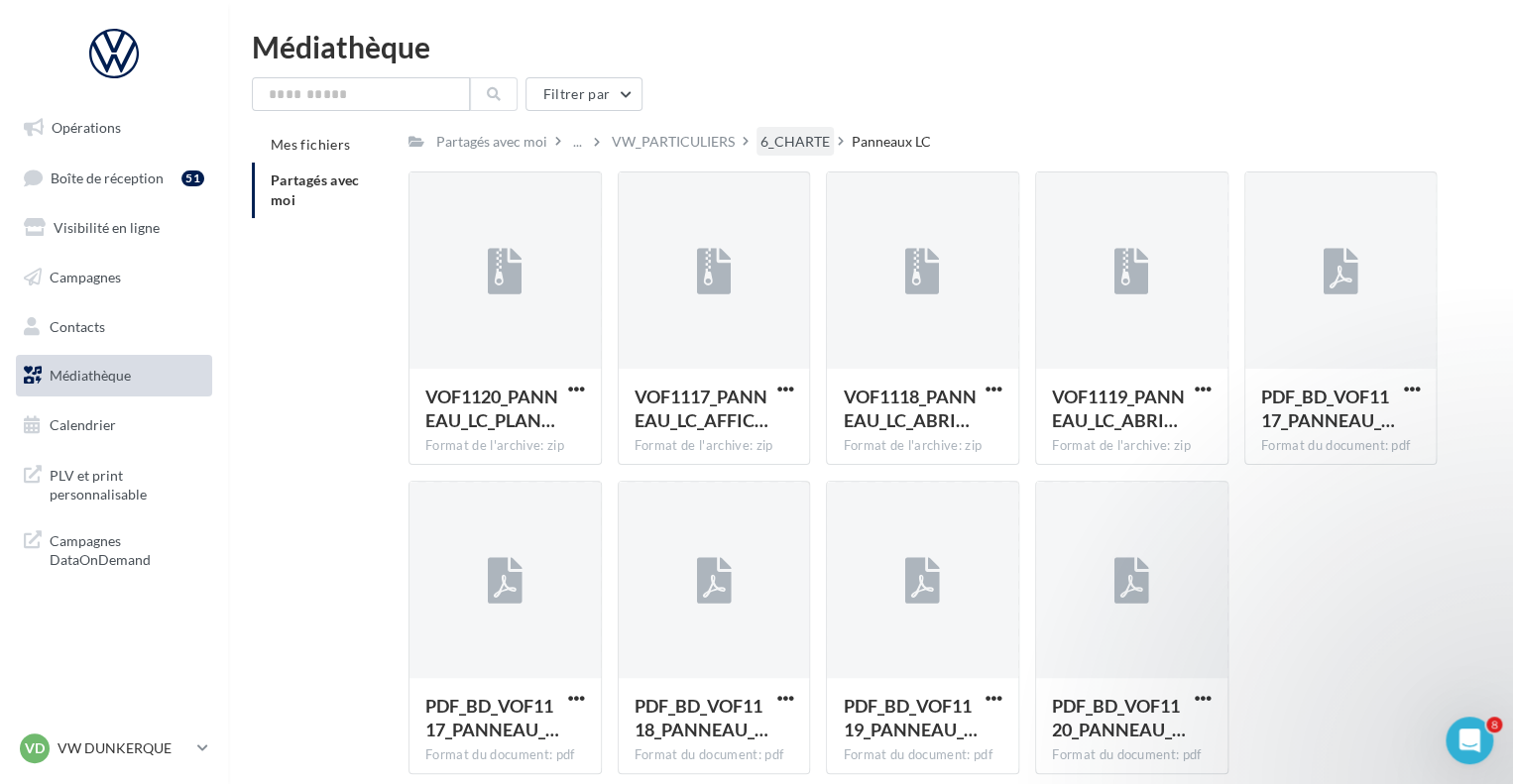click on "6_CHARTE" at bounding box center (795, 141) 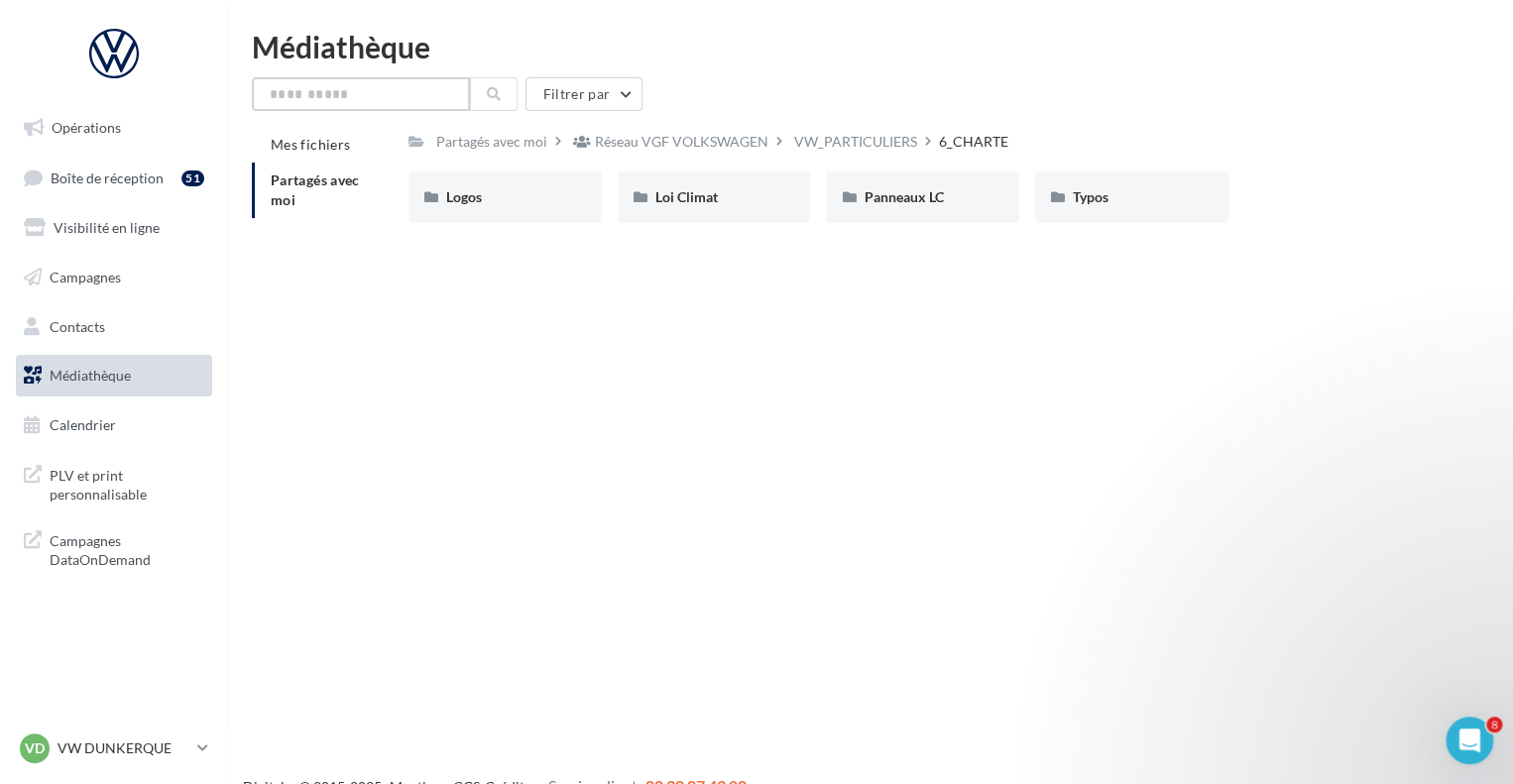 click at bounding box center (361, 94) 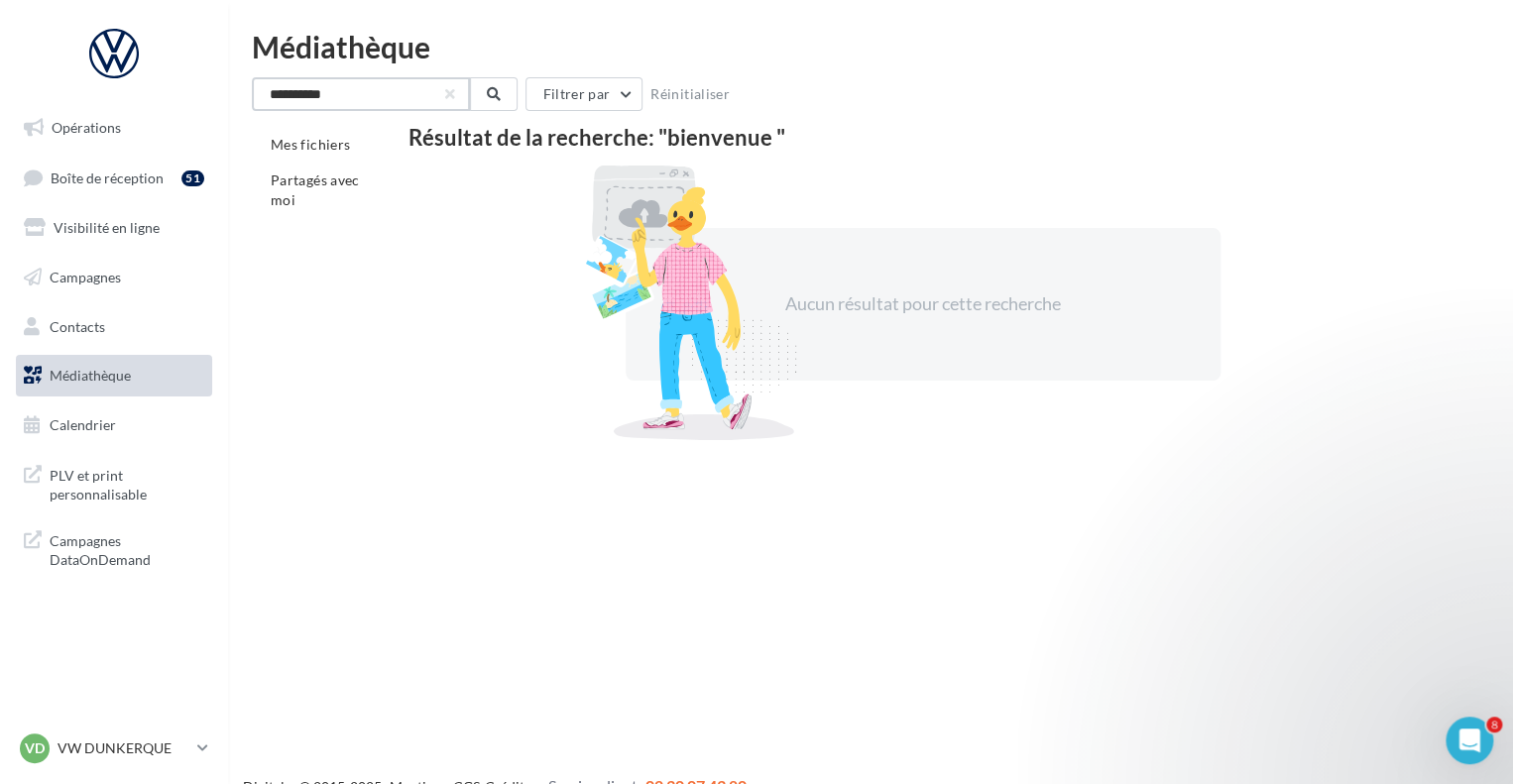 click on "*********" at bounding box center (361, 94) 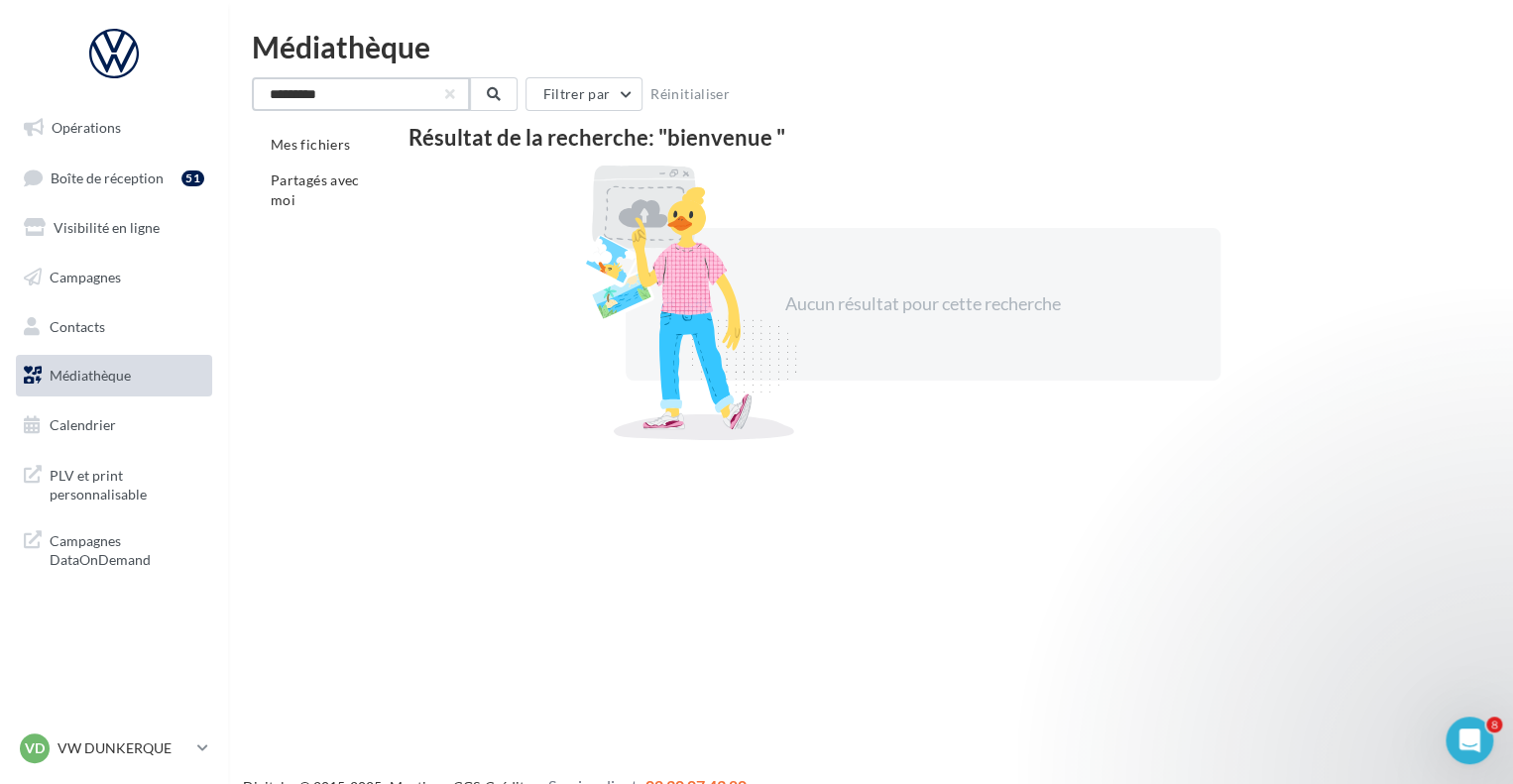 type on "********" 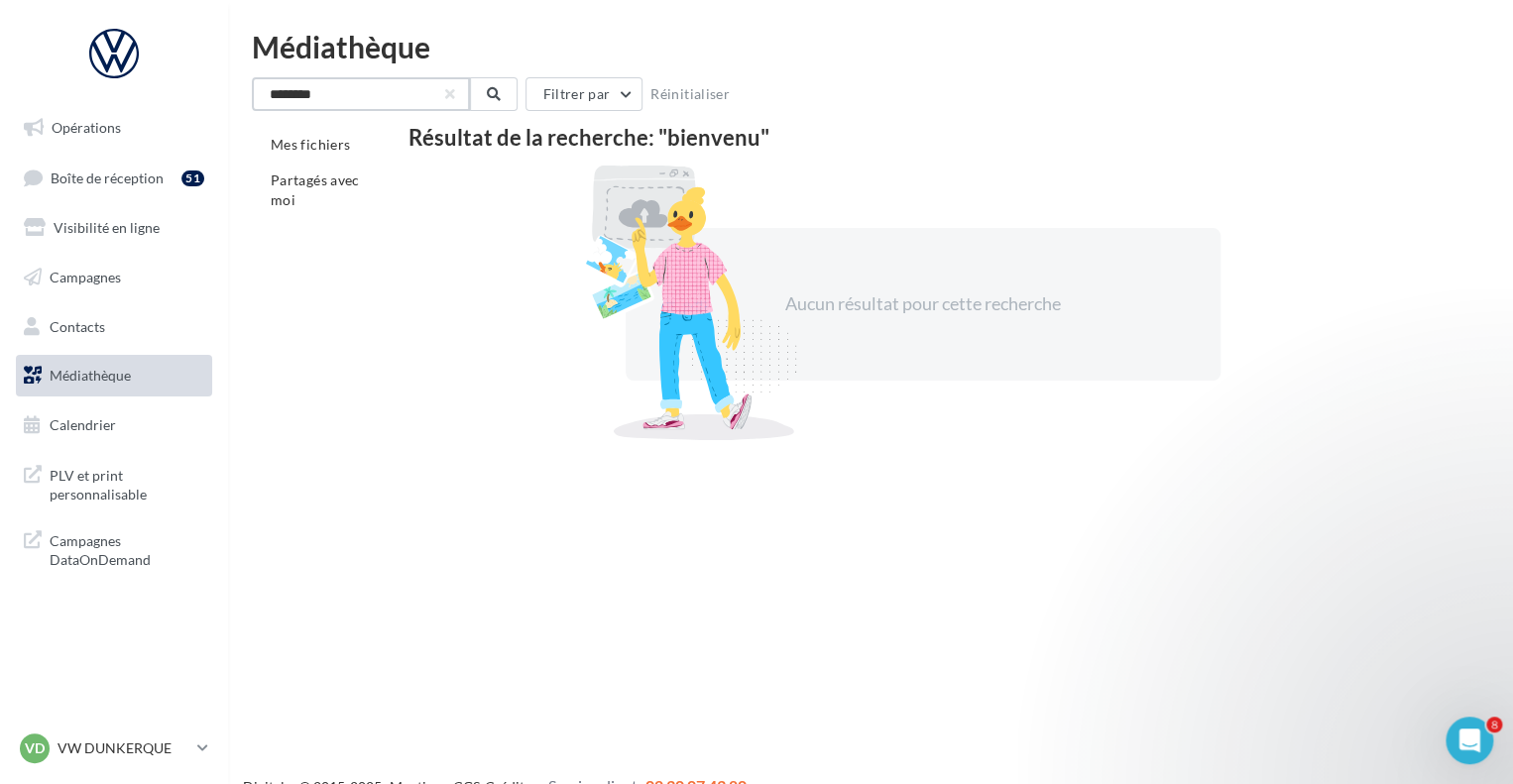 drag, startPoint x: 377, startPoint y: 97, endPoint x: 124, endPoint y: 87, distance: 253.198 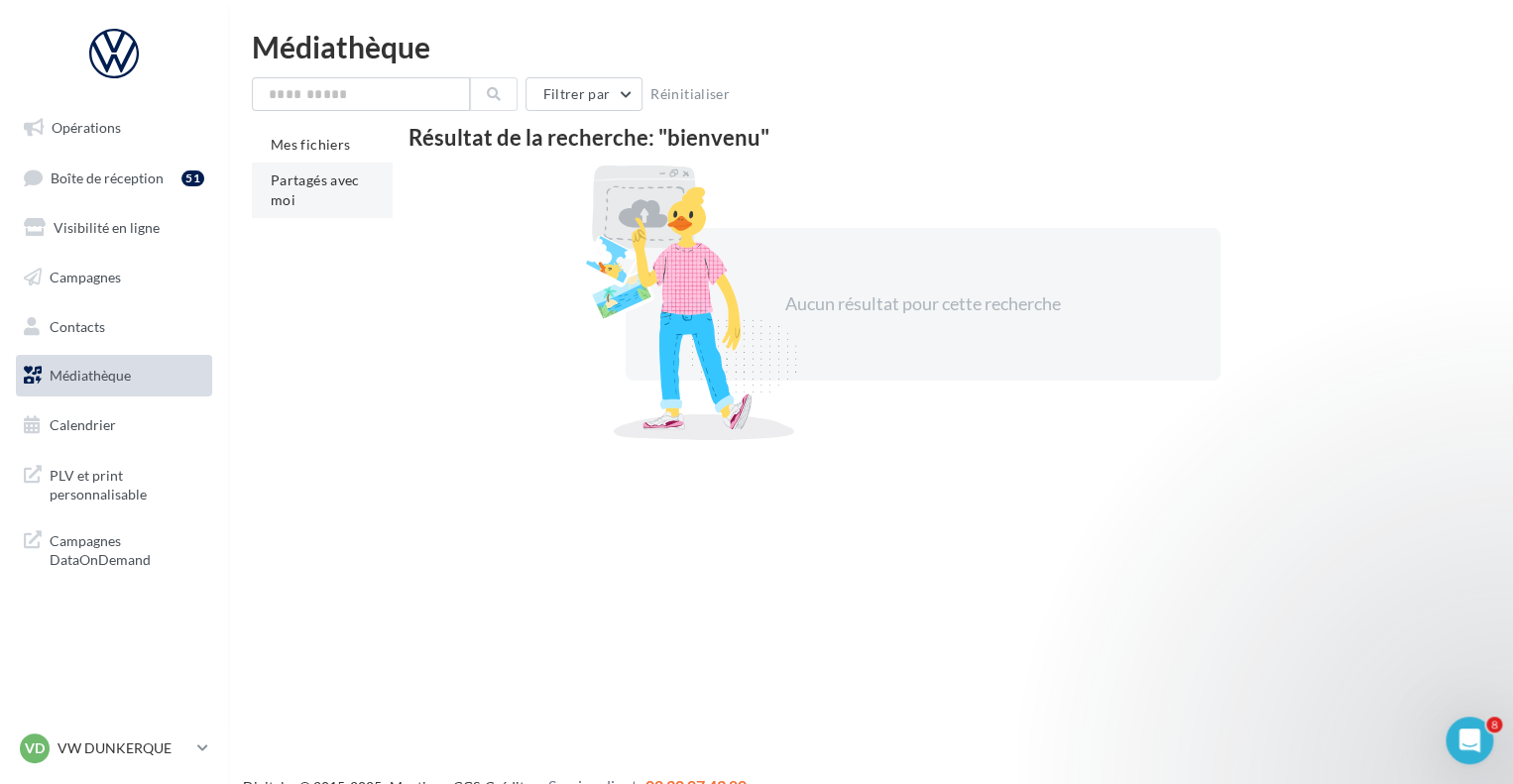click on "Partagés avec moi" at bounding box center (315, 189) 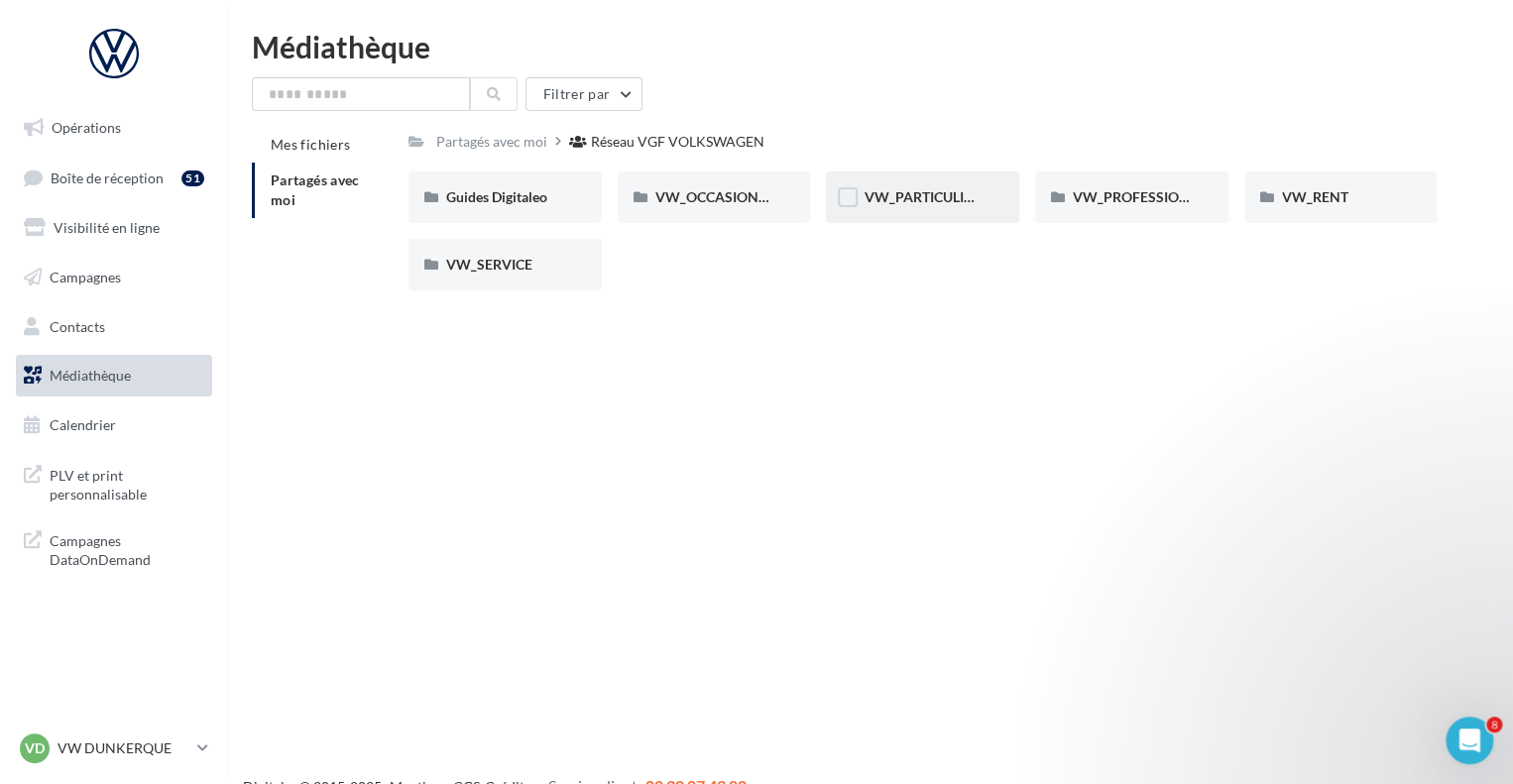 click on "VW_PARTICULIERS" at bounding box center (925, 196) 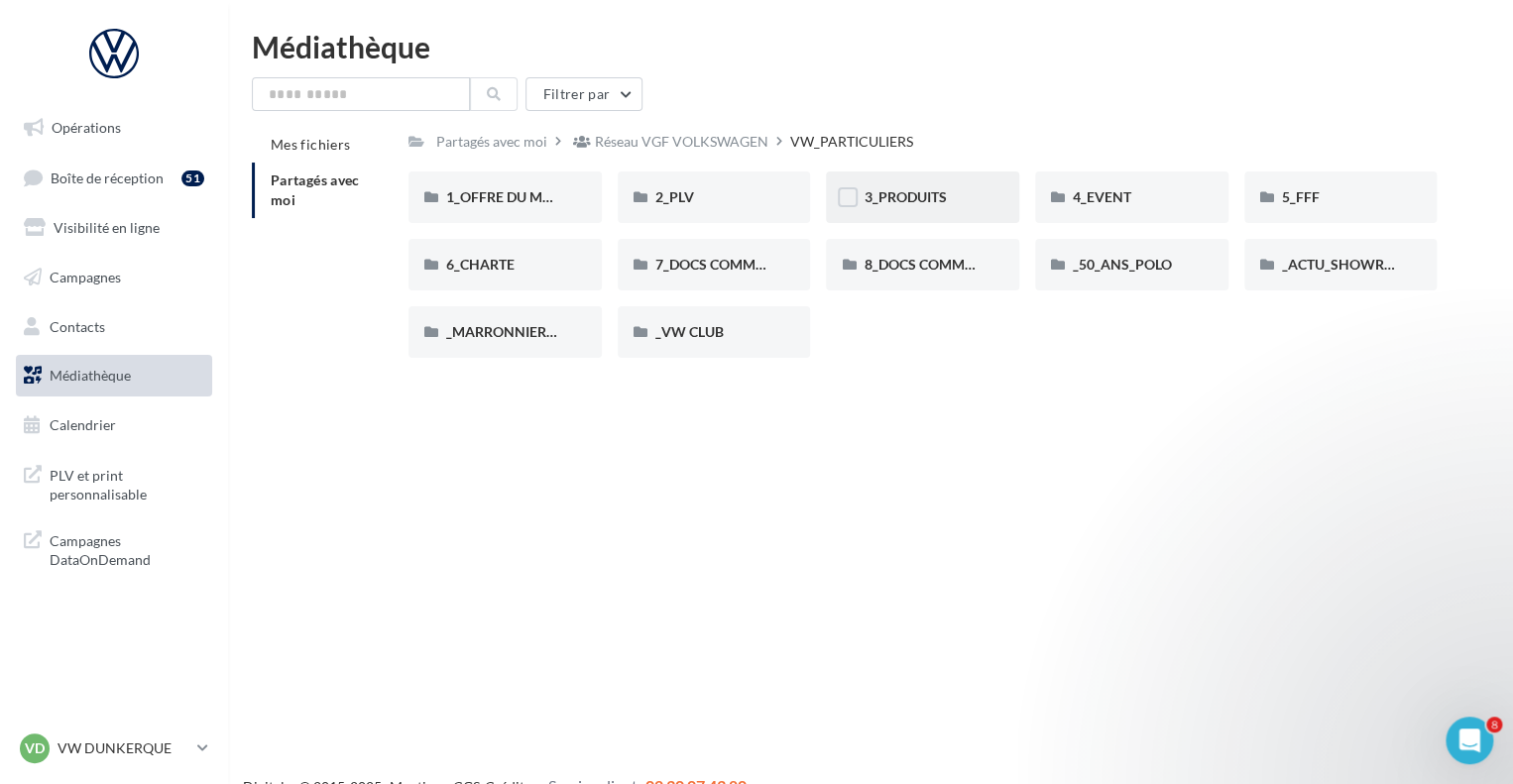 click on "3_PRODUITS" at bounding box center [922, 197] 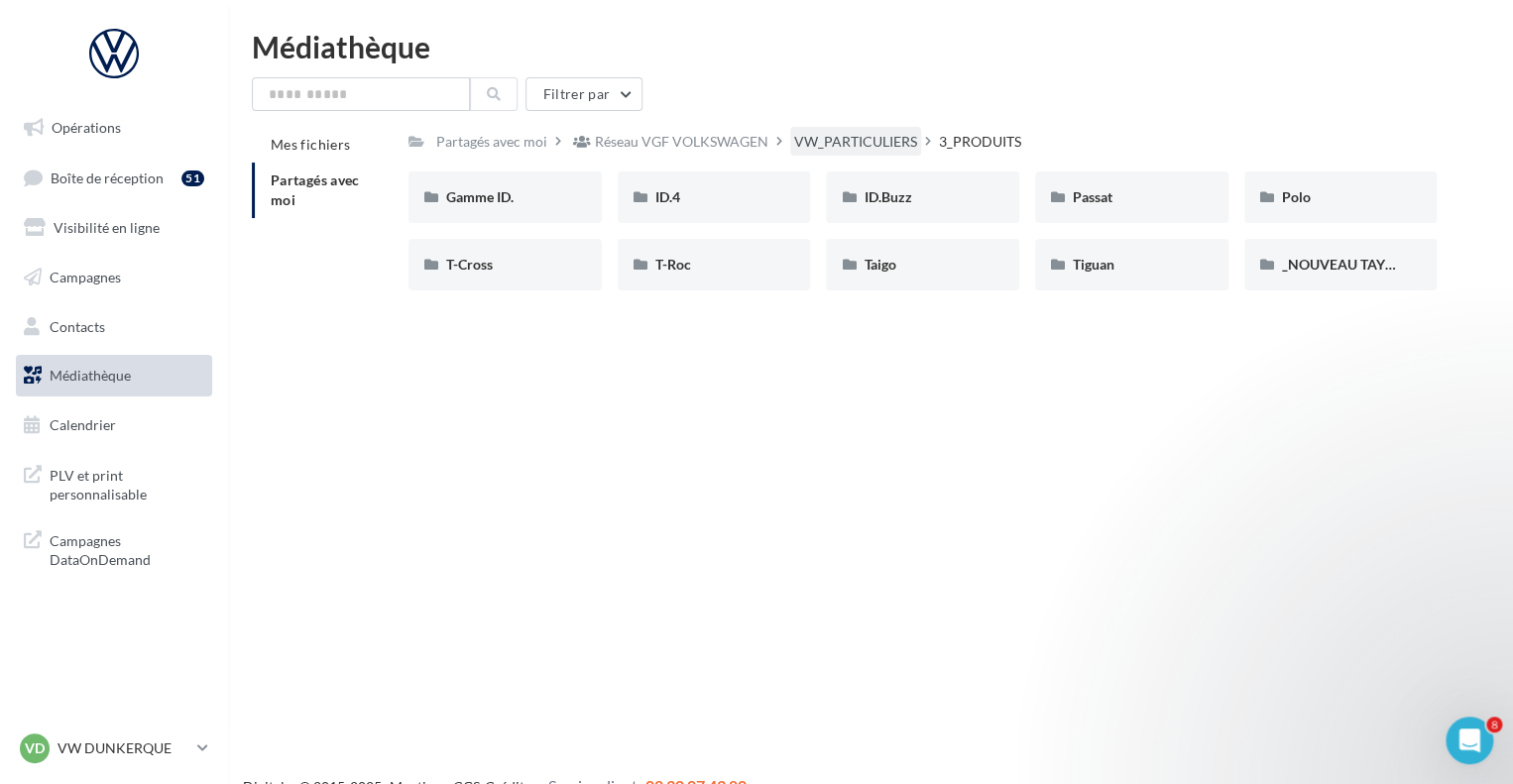 click on "VW_PARTICULIERS" at bounding box center [856, 141] 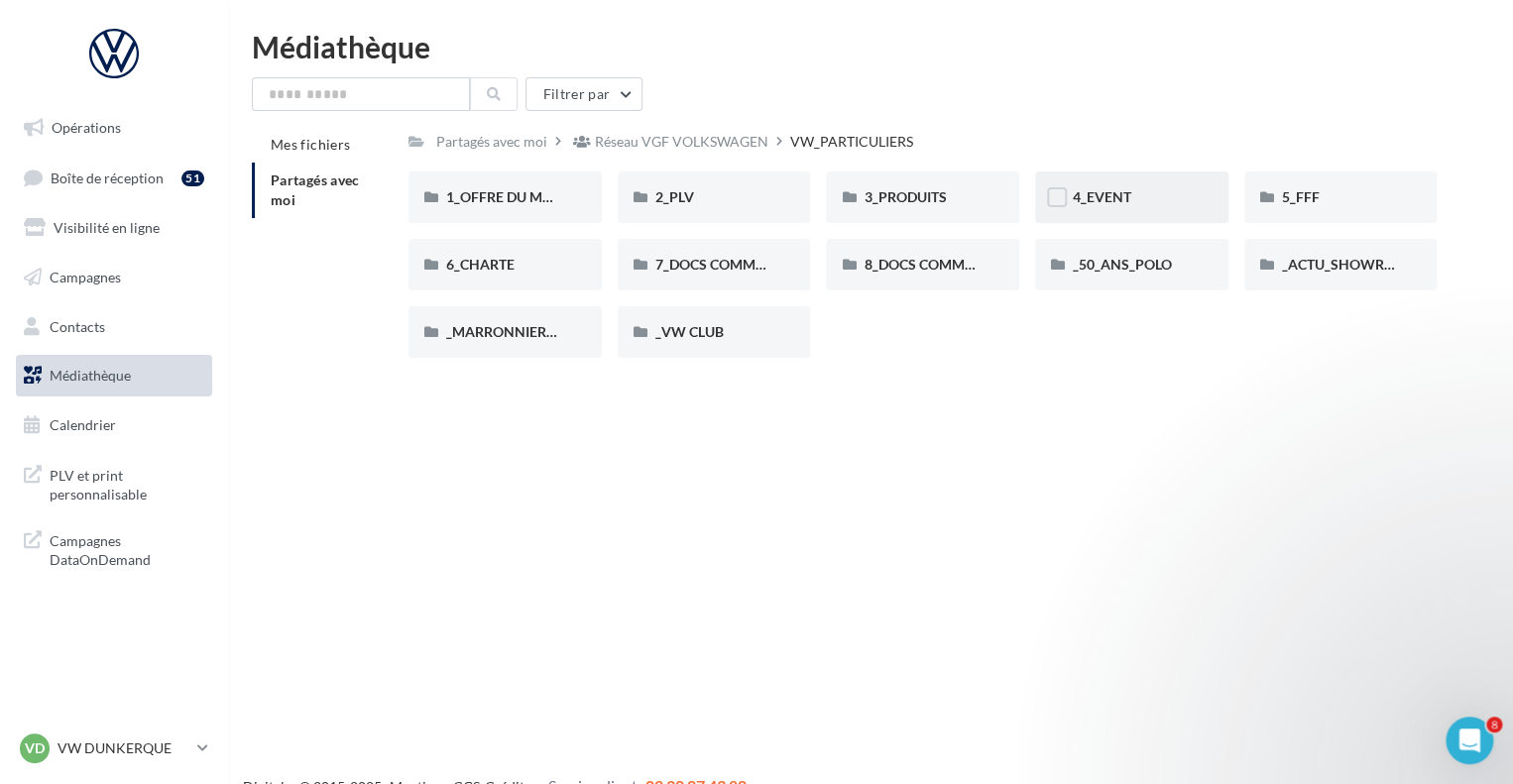 click on "4_EVENT" at bounding box center (1131, 197) 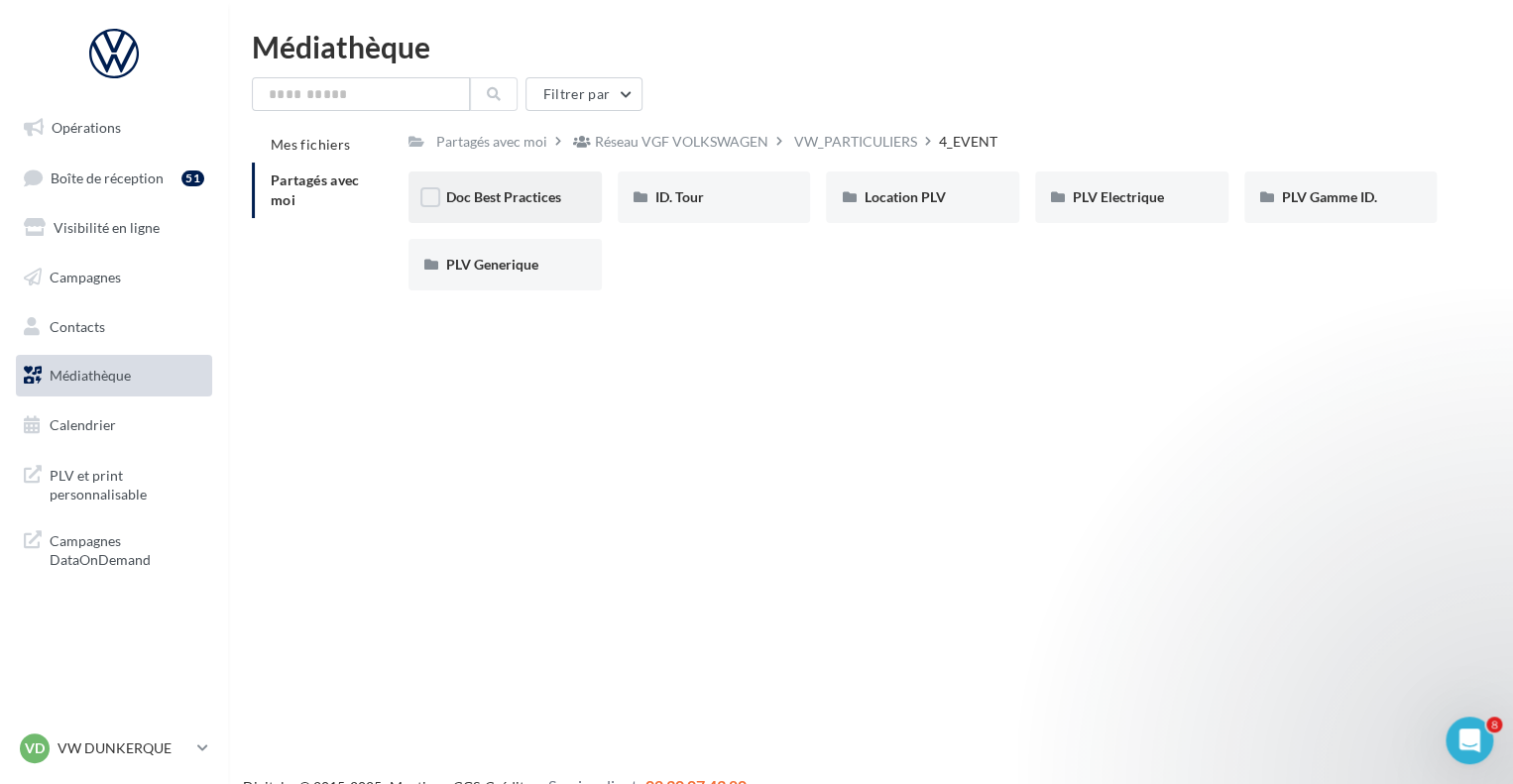 click on "Doc Best Practices" at bounding box center (505, 197) 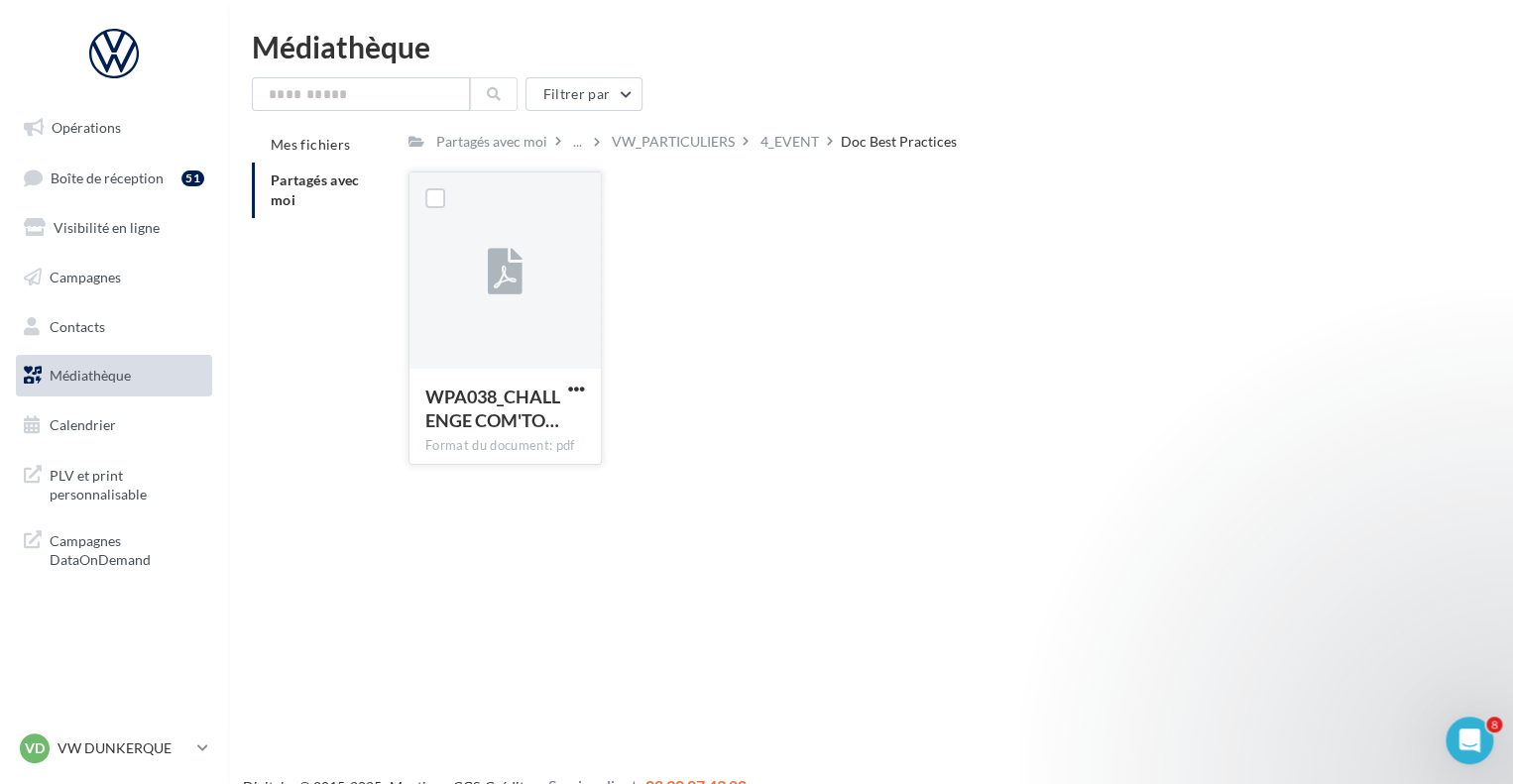 click at bounding box center (505, 273) 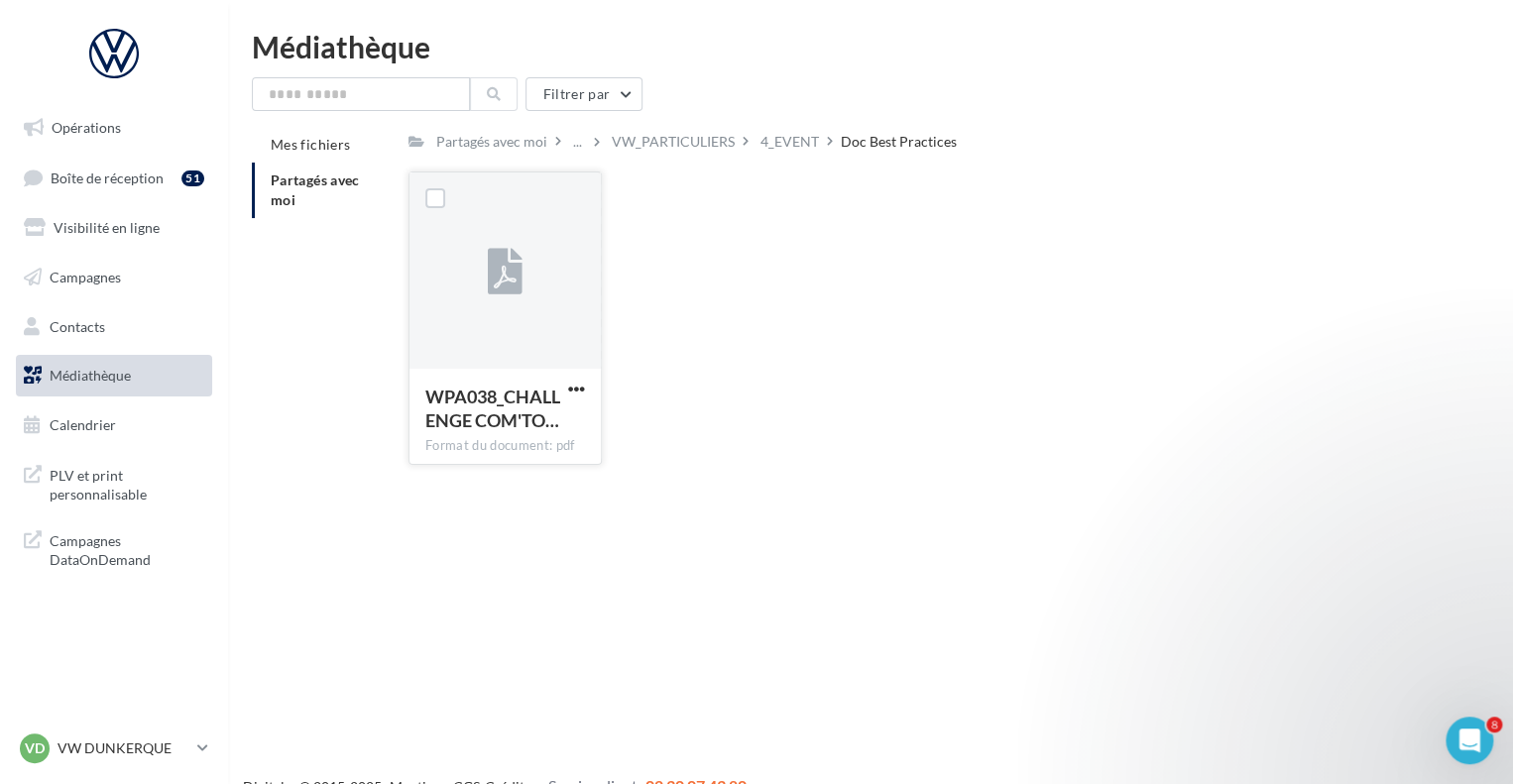 click at bounding box center (576, 391) 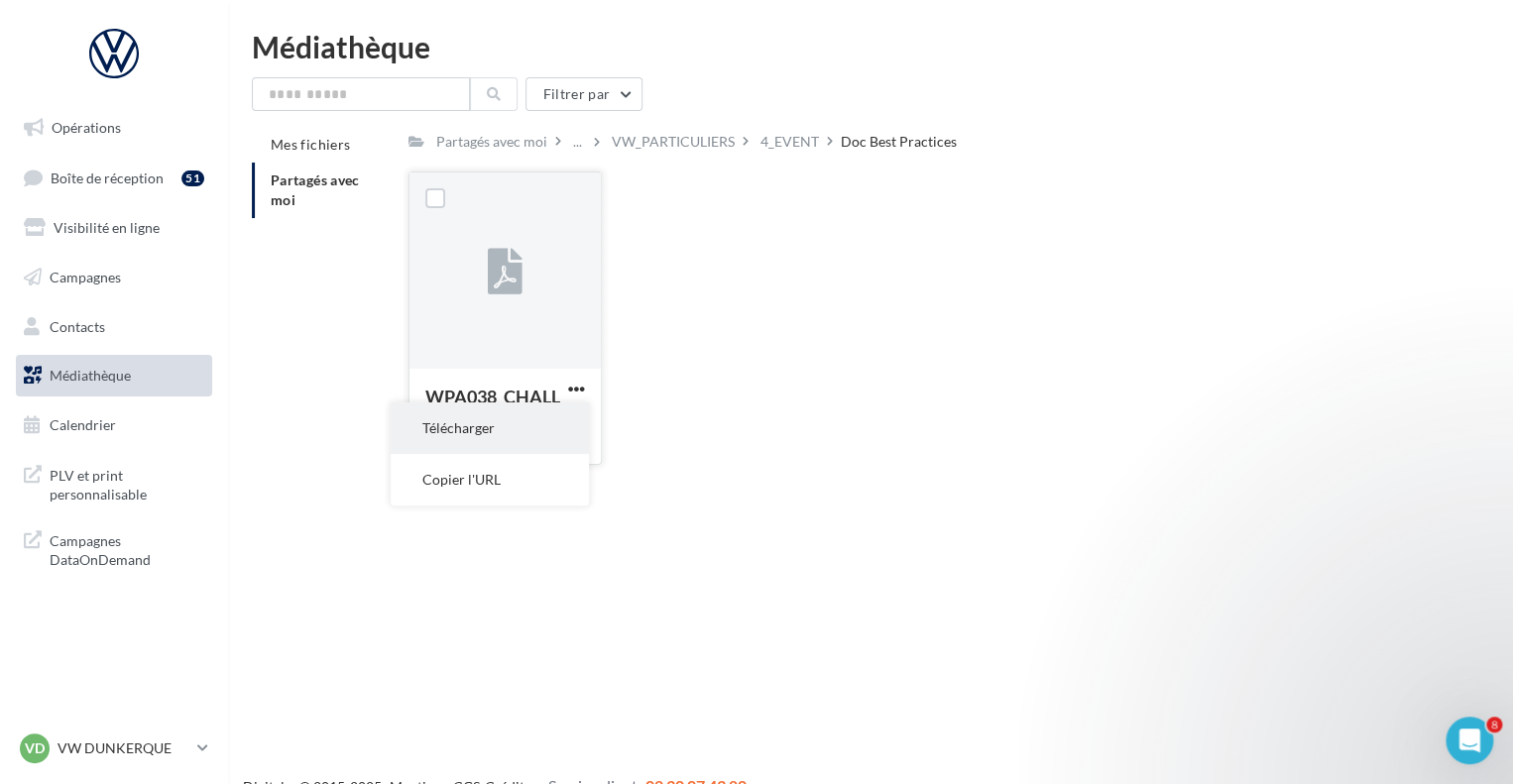 click on "Télécharger" at bounding box center [490, 428] 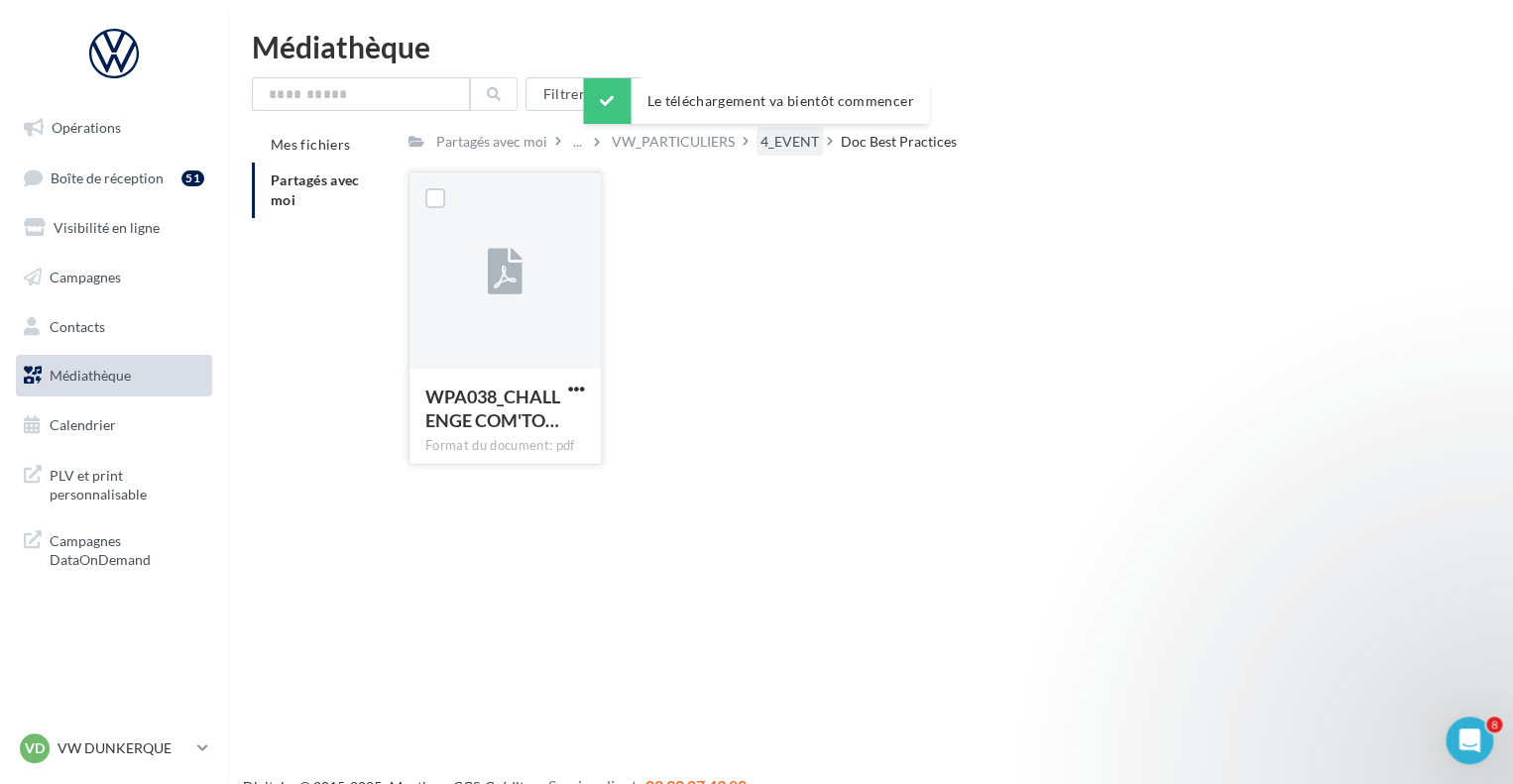 click on "4_EVENT" at bounding box center (789, 142) 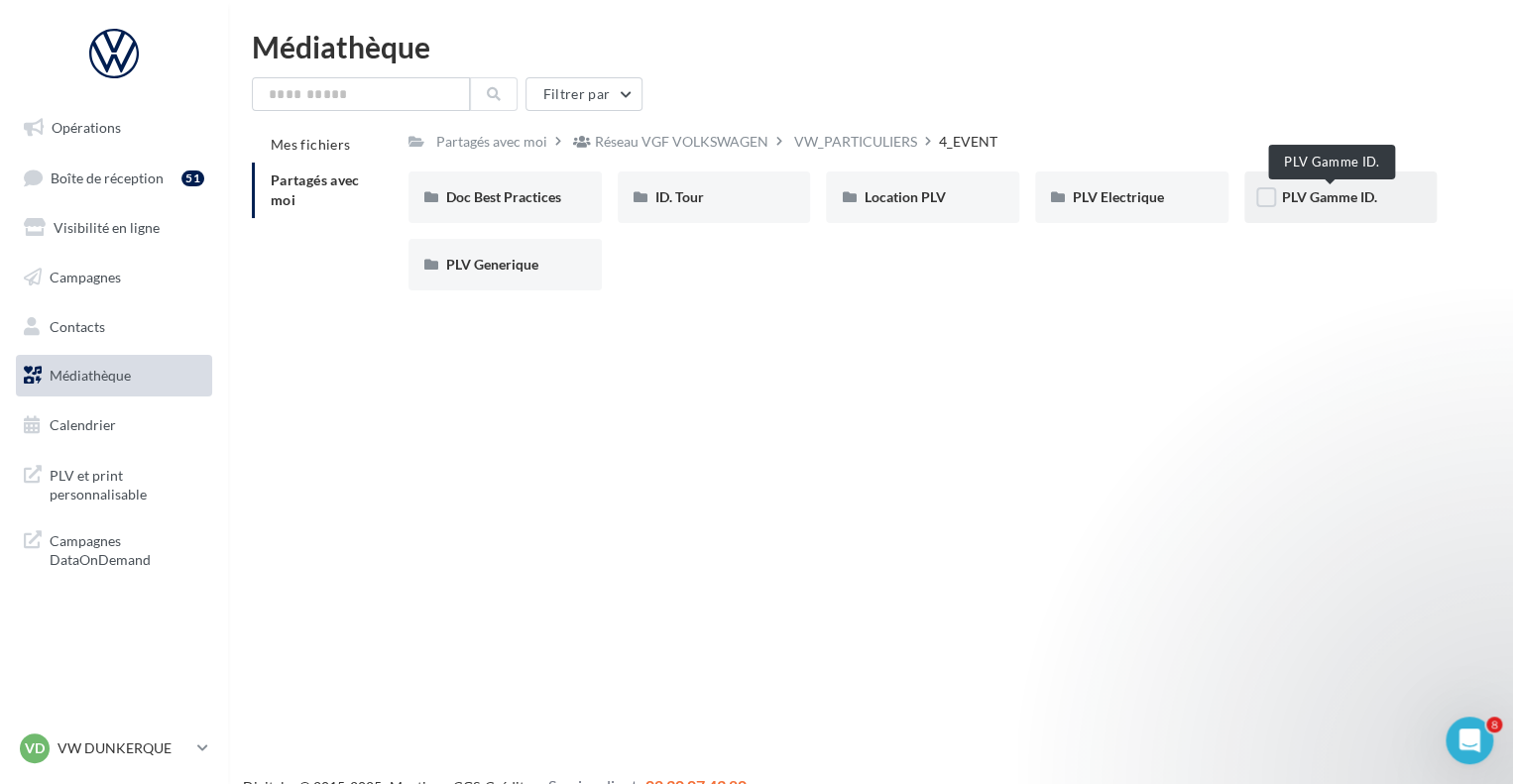 click on "PLV Gamme ID." at bounding box center (1330, 196) 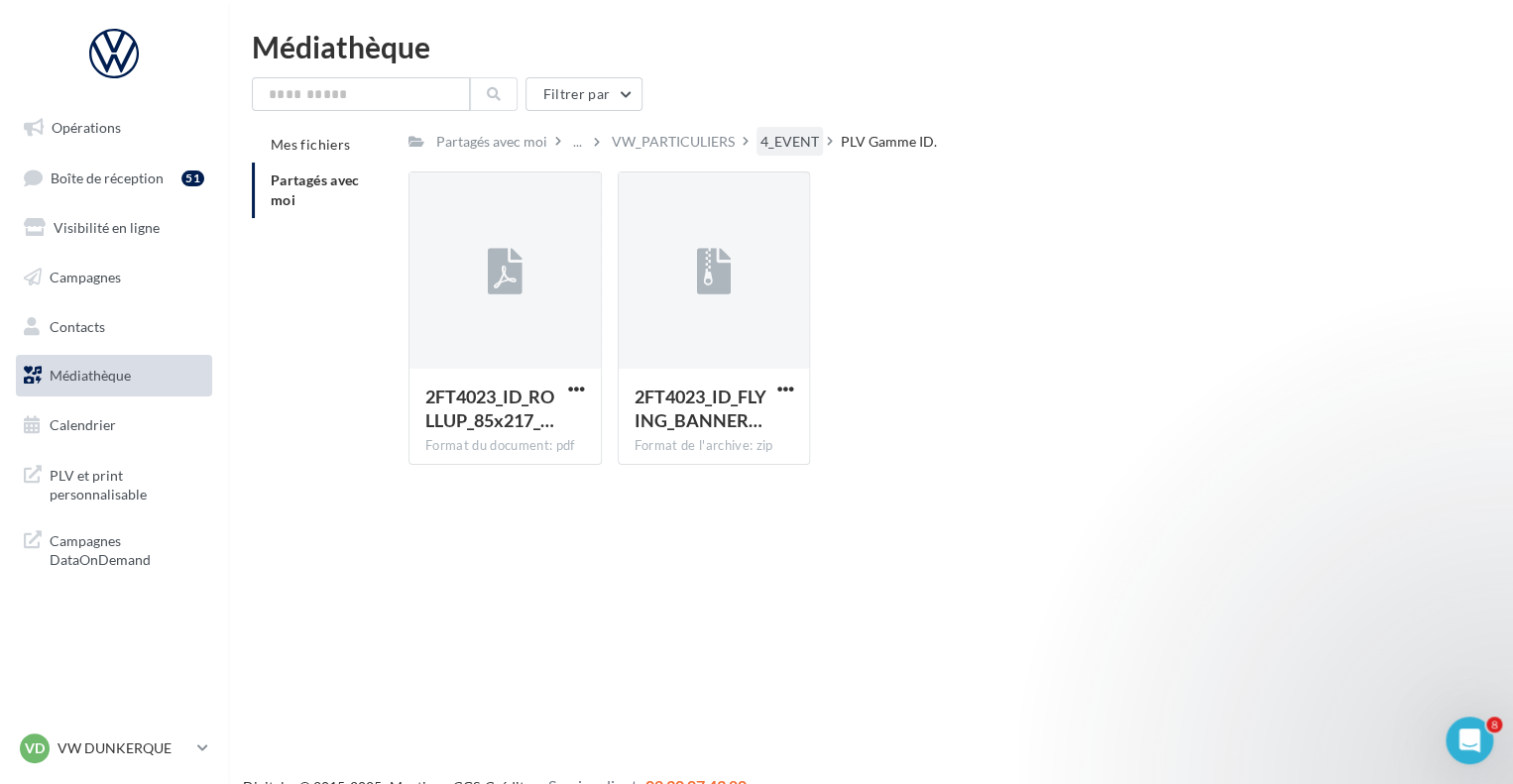 click on "4_EVENT" at bounding box center (789, 142) 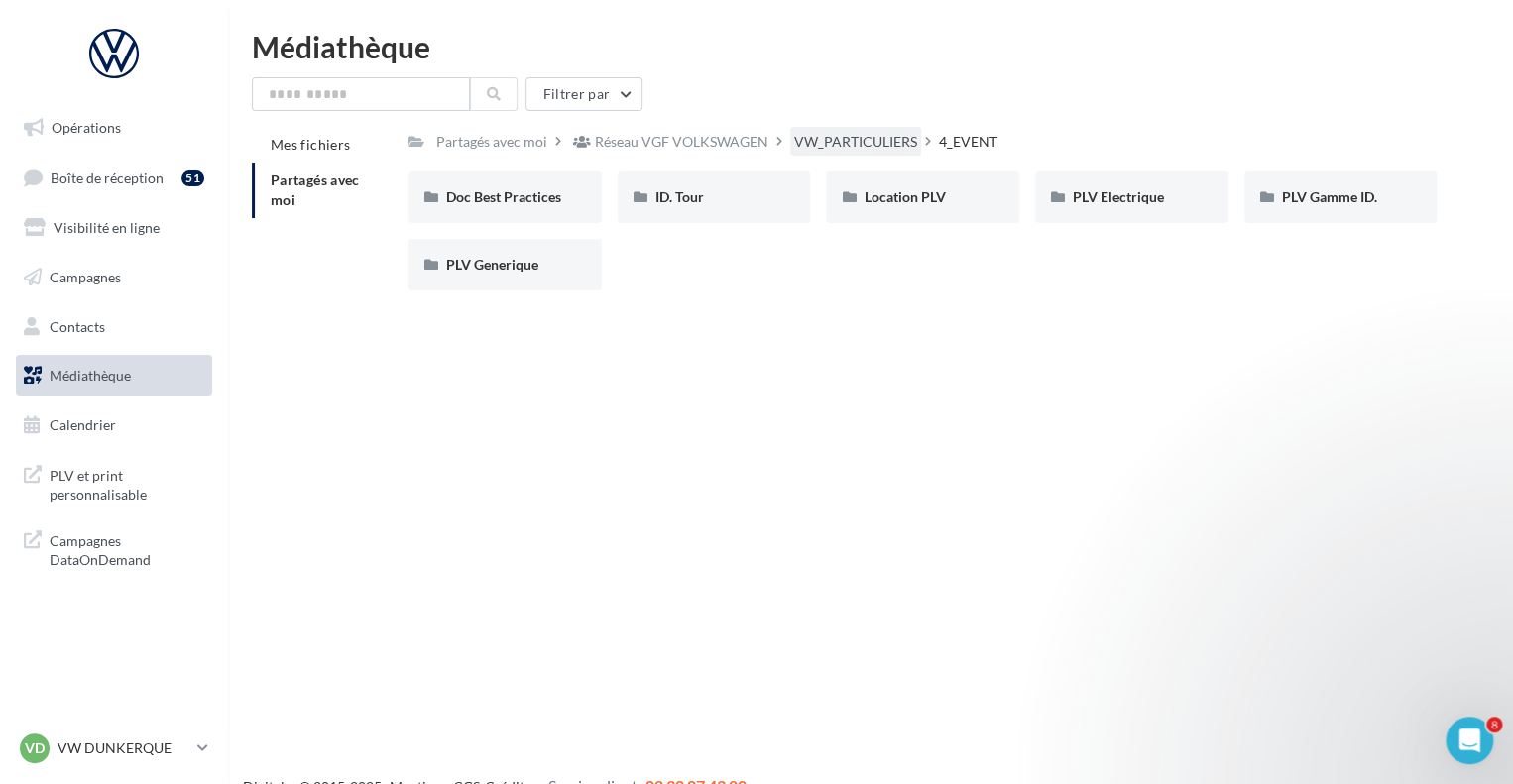 click on "VW_PARTICULIERS" at bounding box center (856, 142) 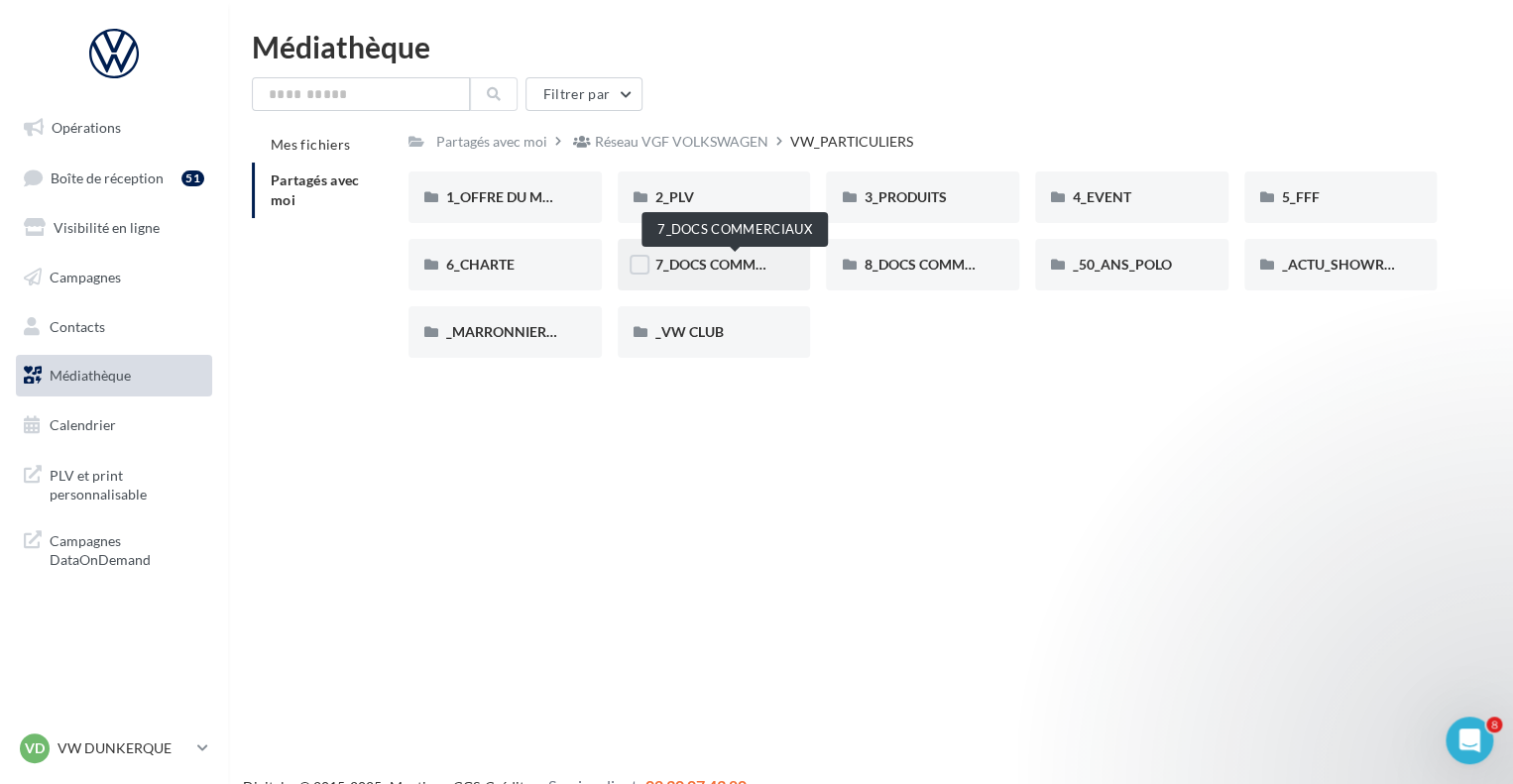 click on "7_DOCS COMMERCIAUX" at bounding box center [735, 264] 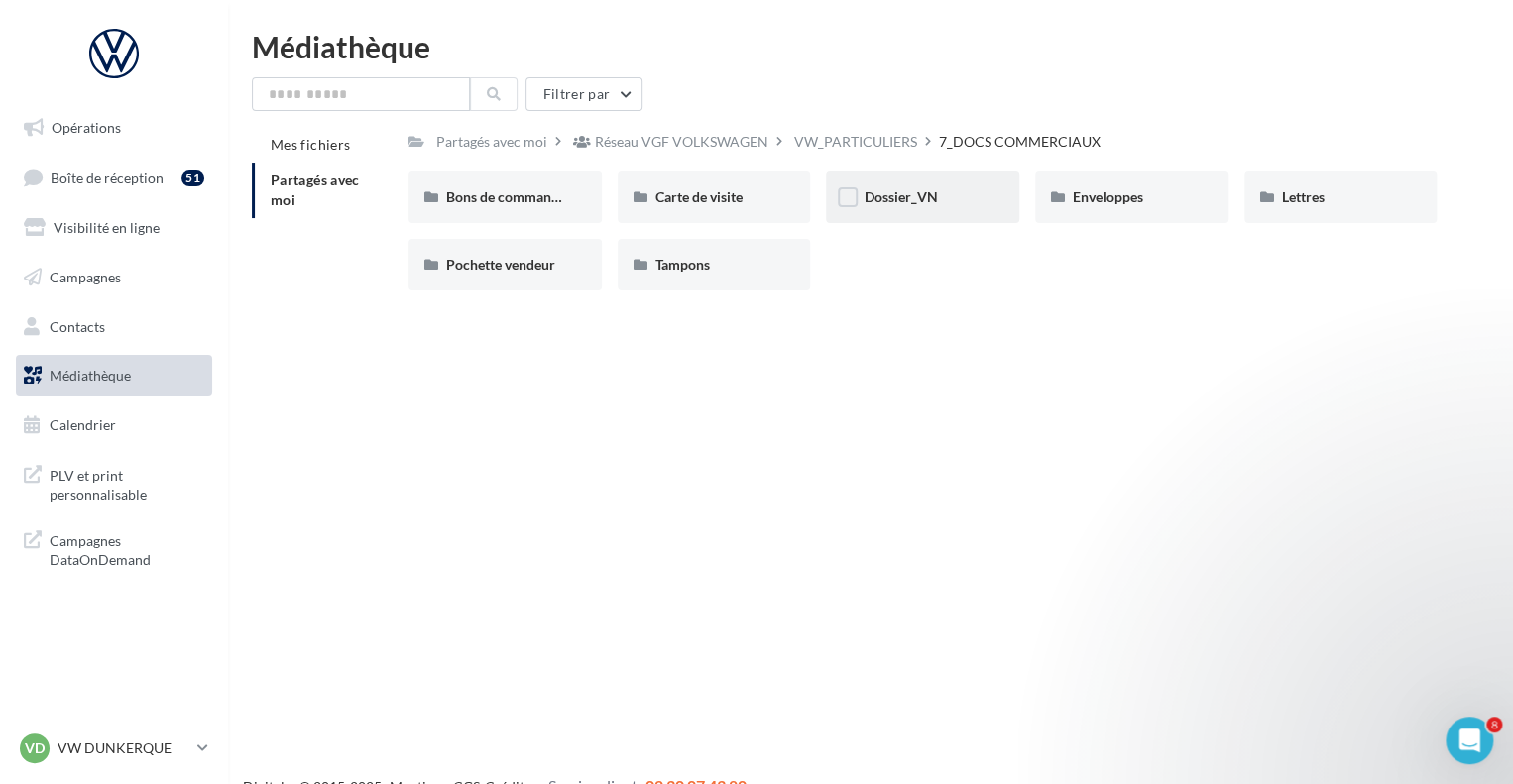 click on "Dossier_VN" at bounding box center [922, 197] 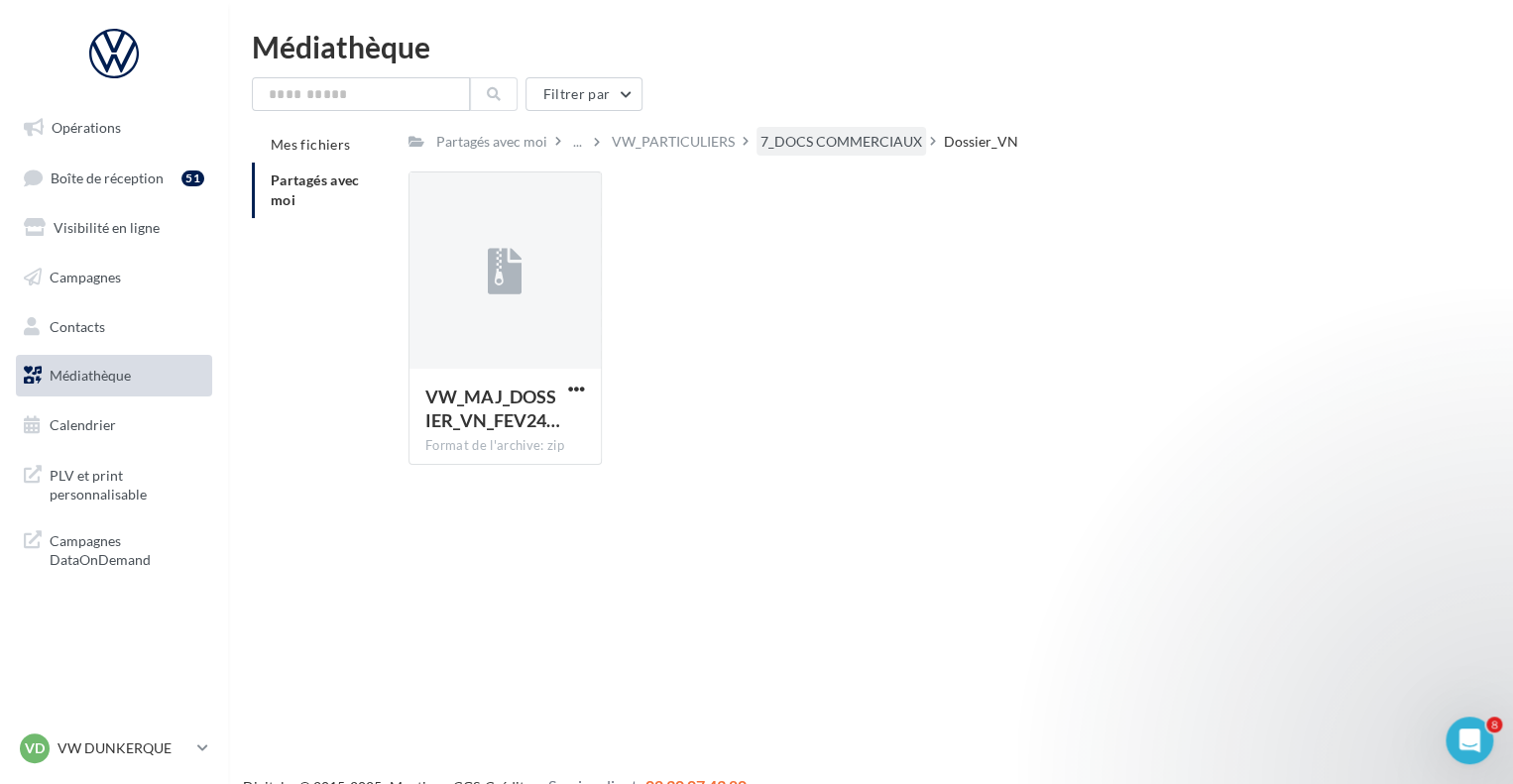 click on "7_DOCS COMMERCIAUX" at bounding box center (841, 142) 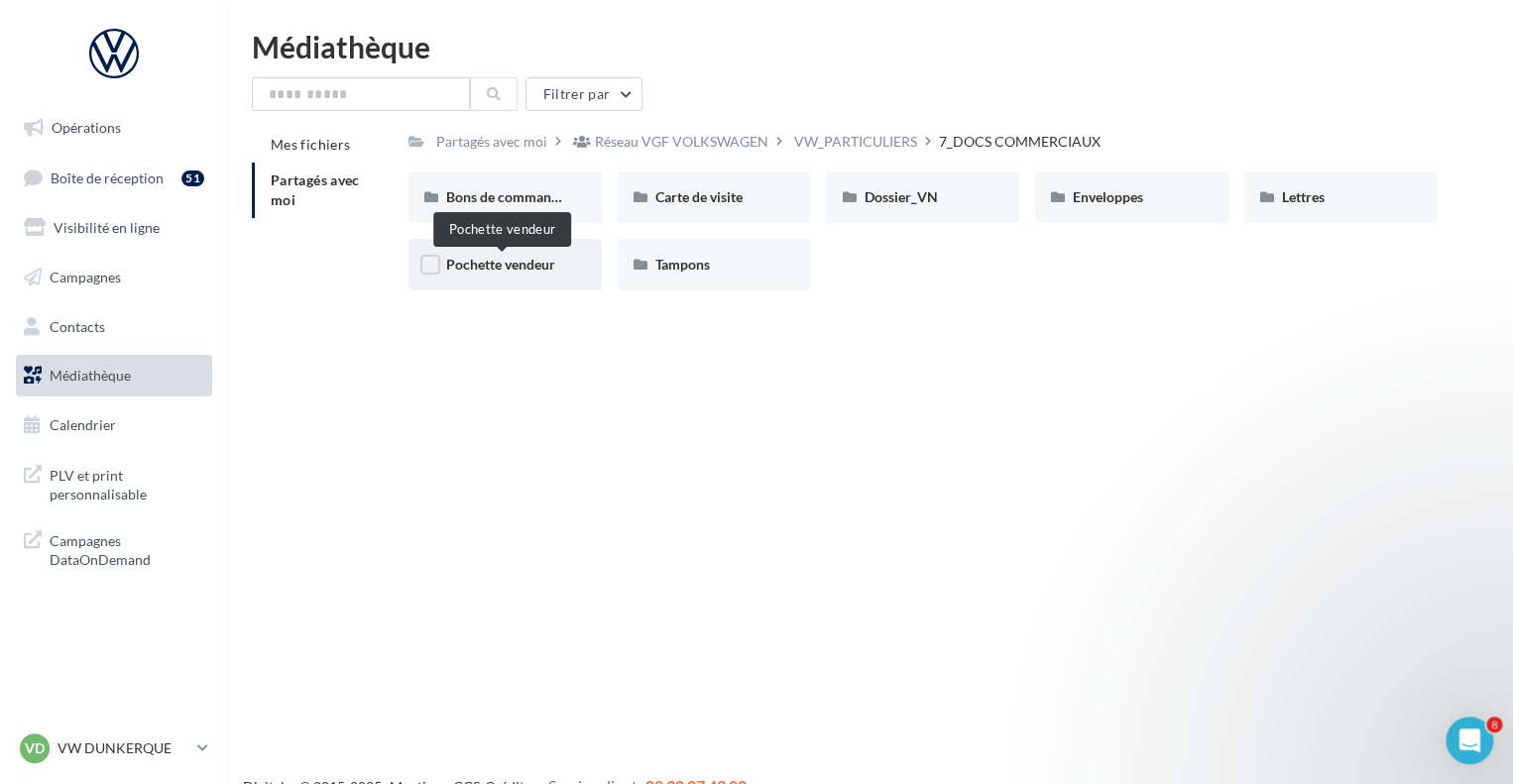 click on "Pochette vendeur" at bounding box center (501, 264) 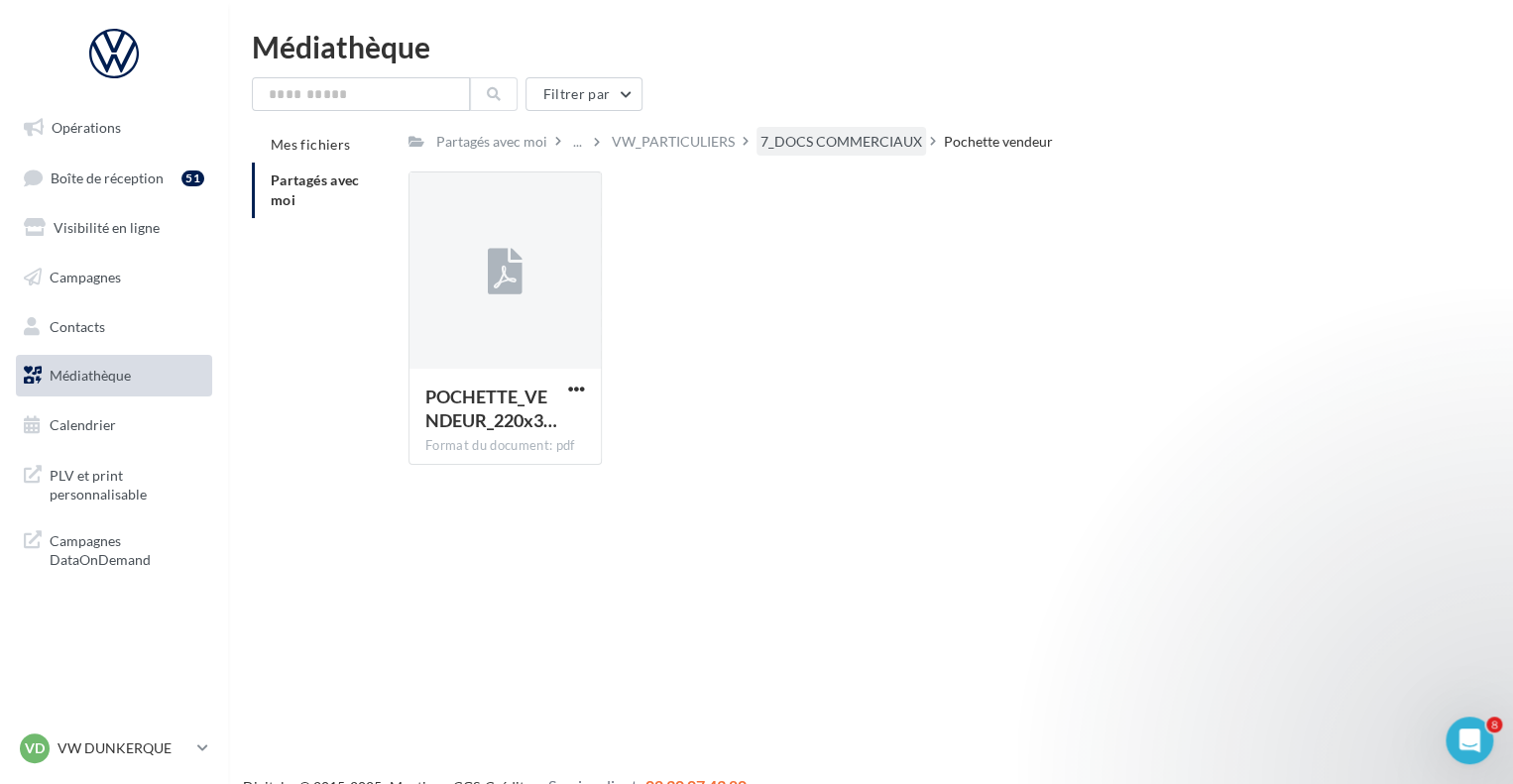 click on "7_DOCS COMMERCIAUX" at bounding box center [841, 142] 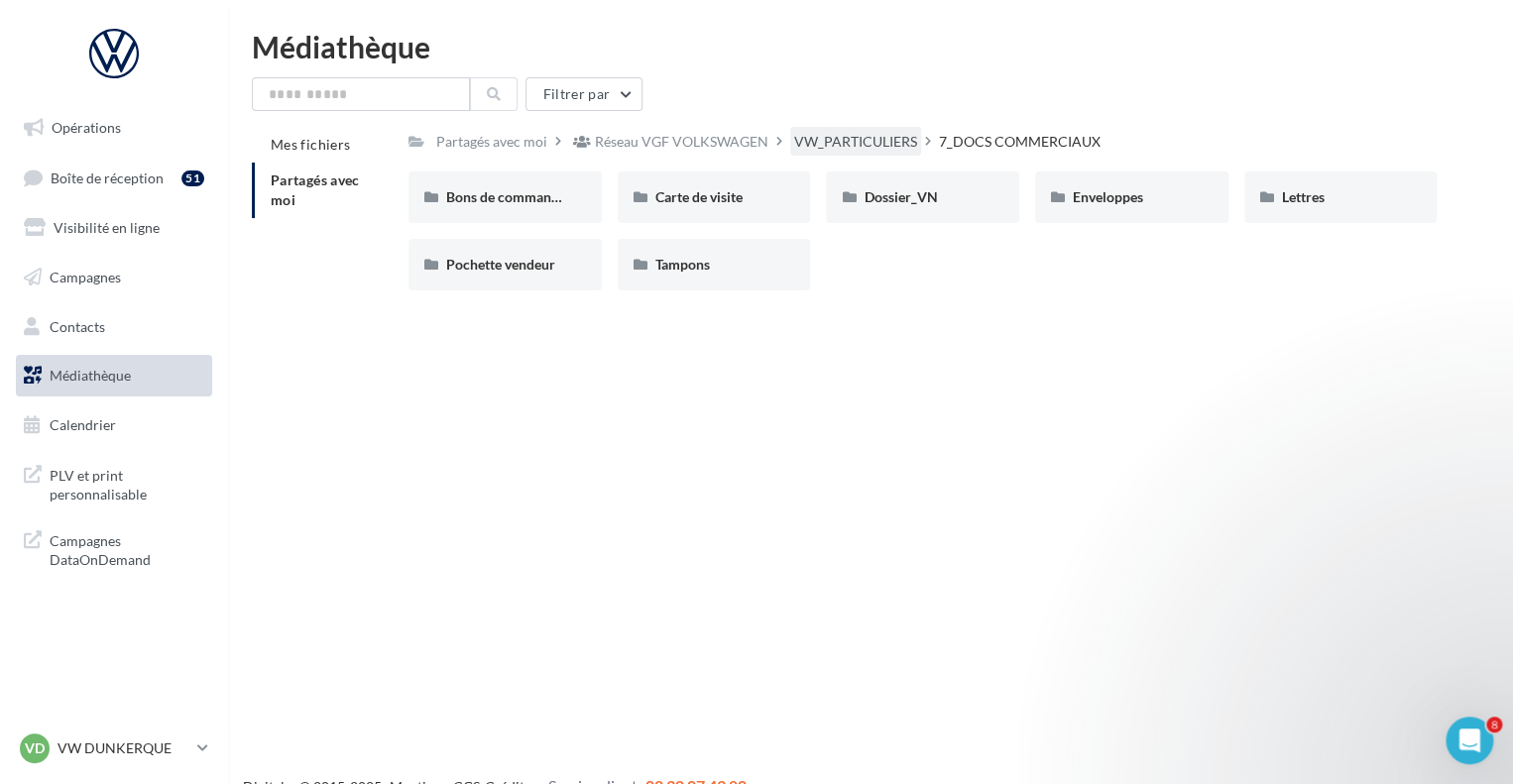 click on "VW_PARTICULIERS" at bounding box center [856, 142] 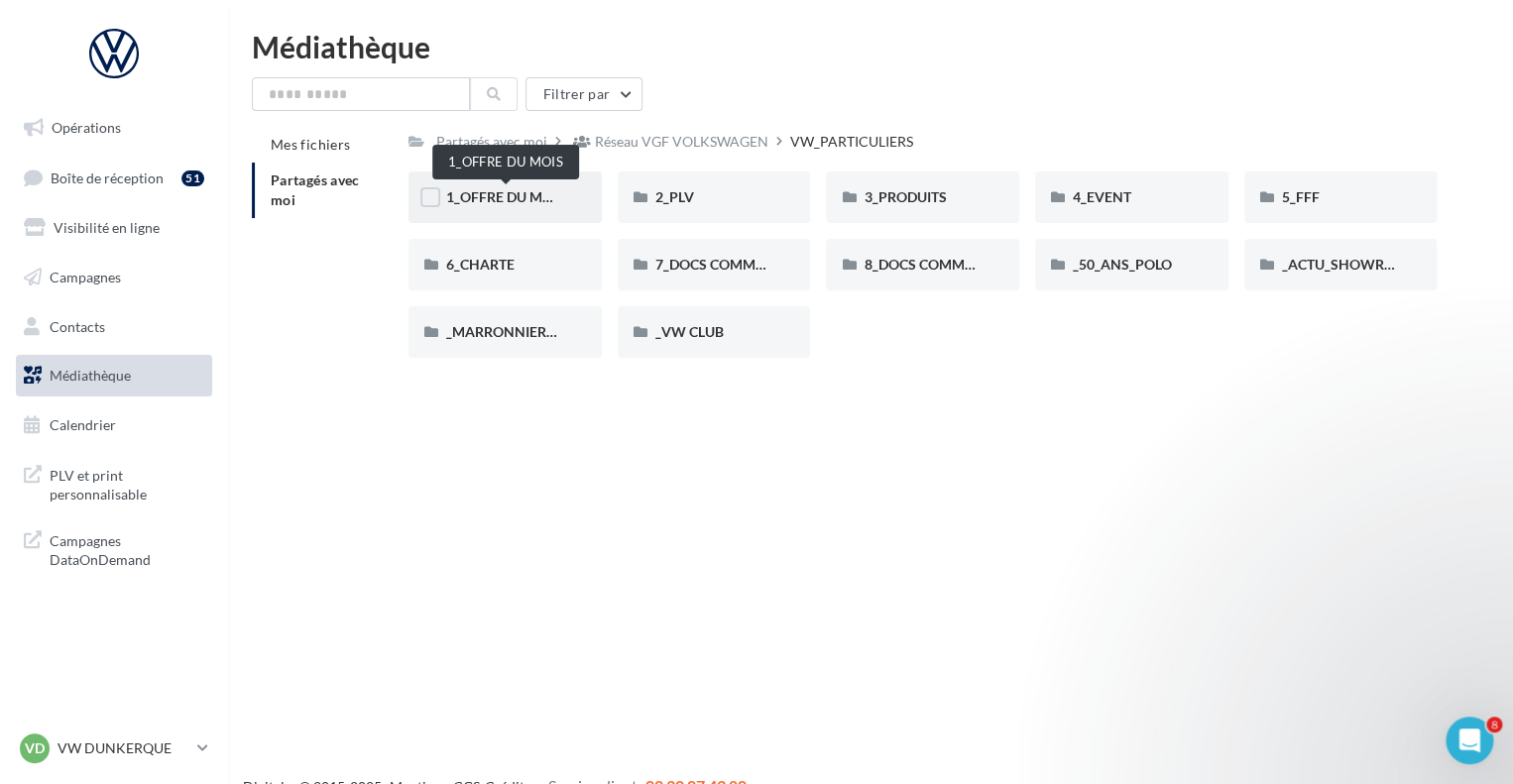 click on "1_OFFRE DU MOIS" at bounding box center [506, 196] 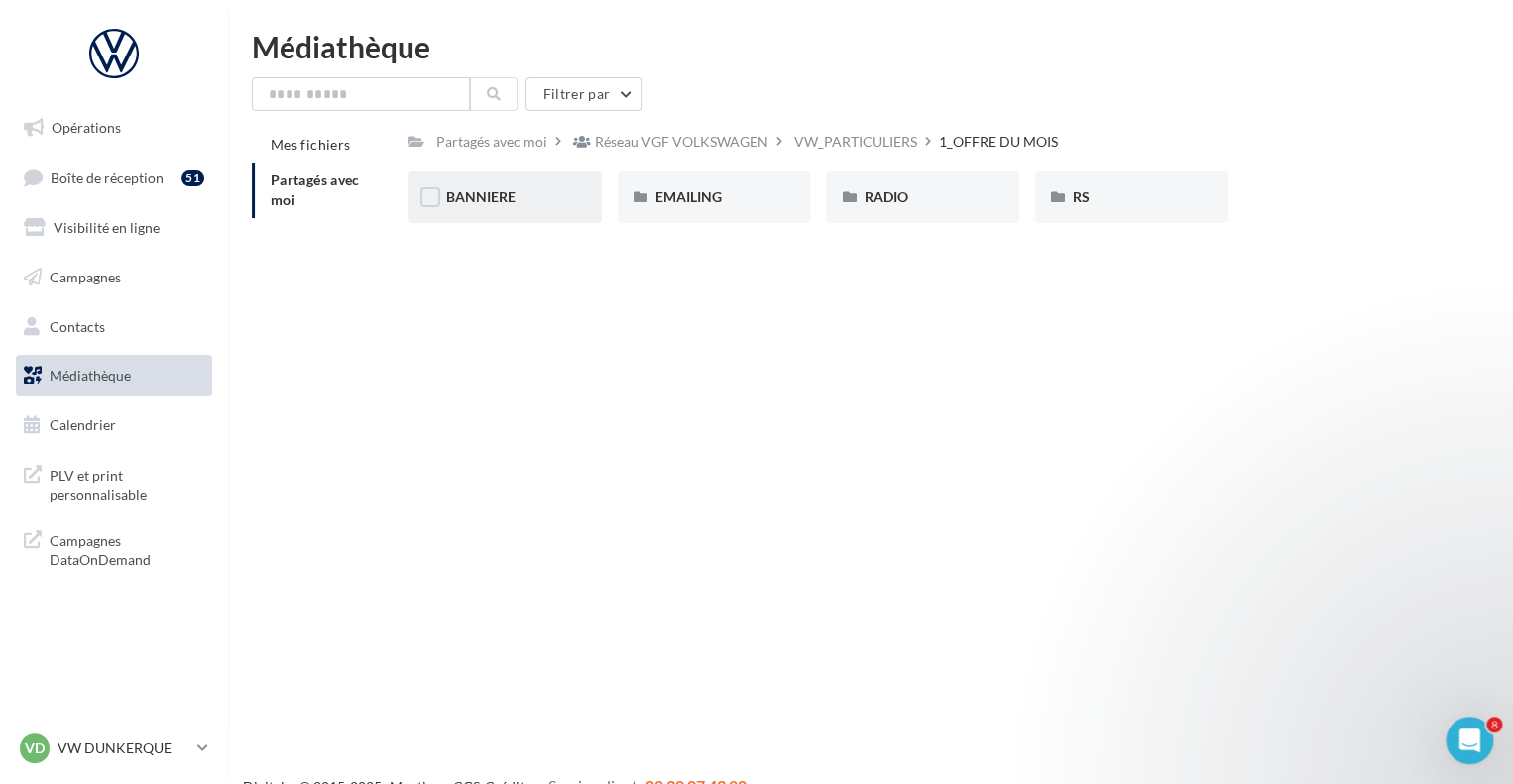 click on "BANNIERE" at bounding box center [505, 197] 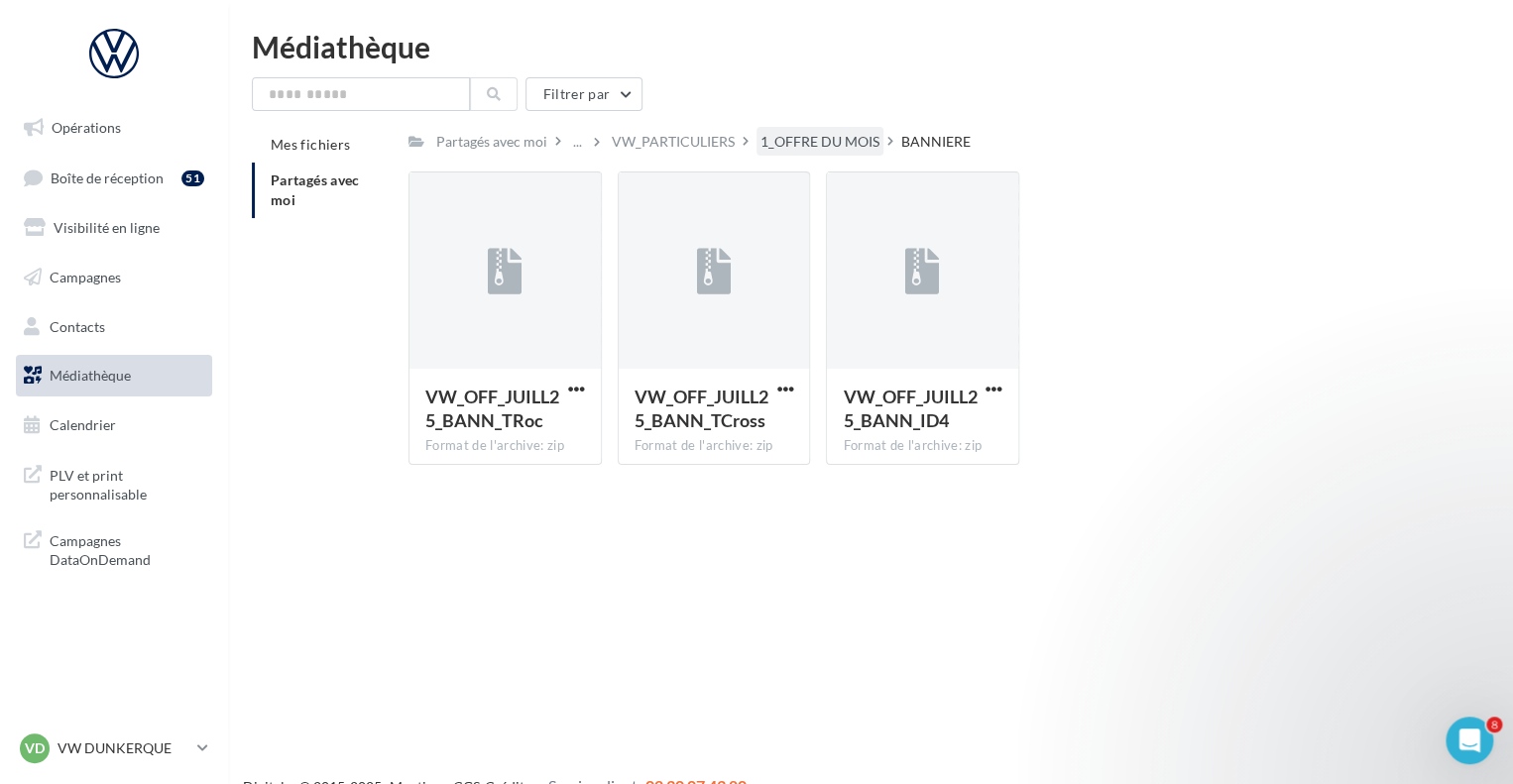 click on "1_OFFRE DU MOIS" at bounding box center (820, 142) 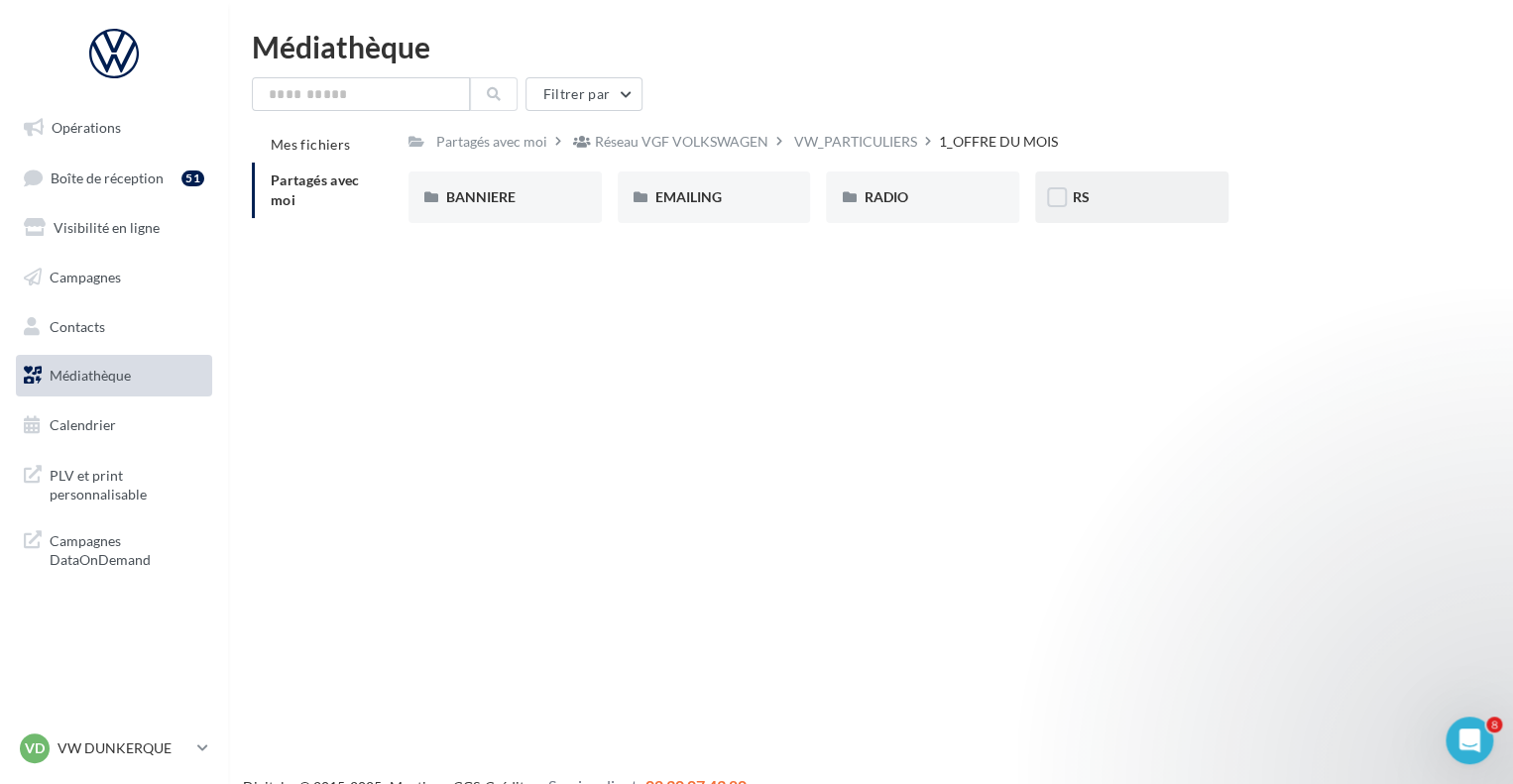 click on "RS" at bounding box center [1131, 197] 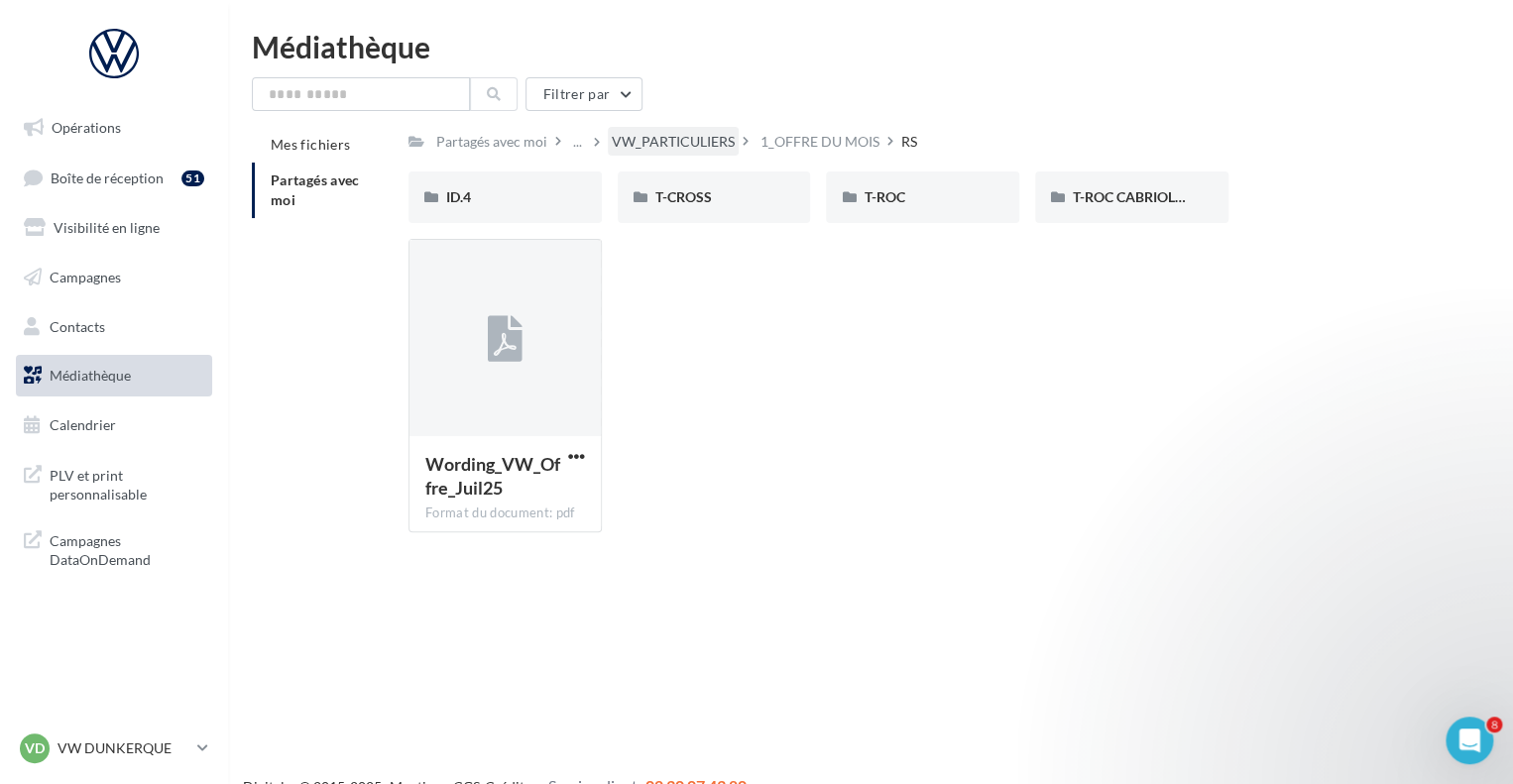 click on "VW_PARTICULIERS" at bounding box center [673, 142] 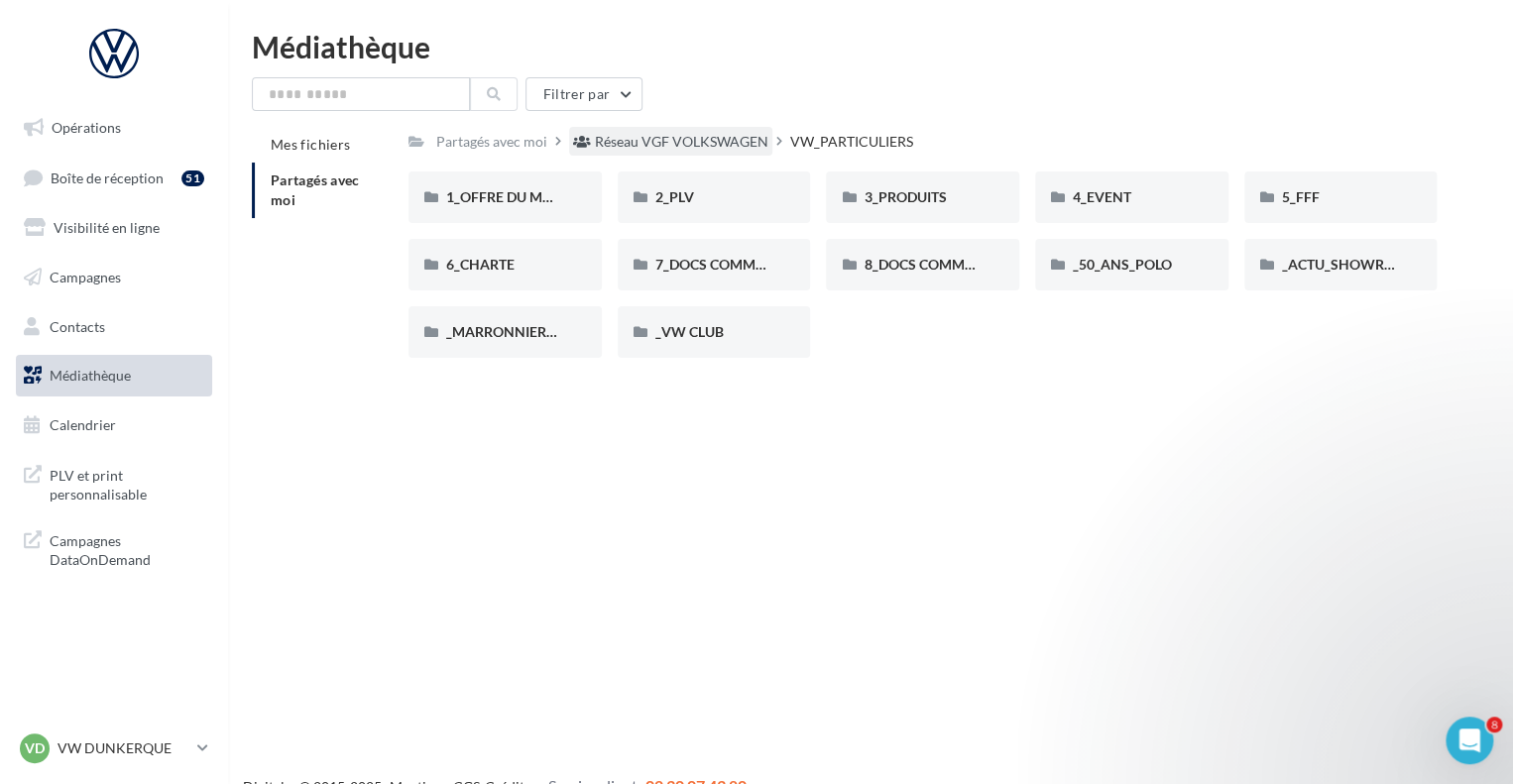click on "Réseau VGF VOLKSWAGEN" at bounding box center (681, 142) 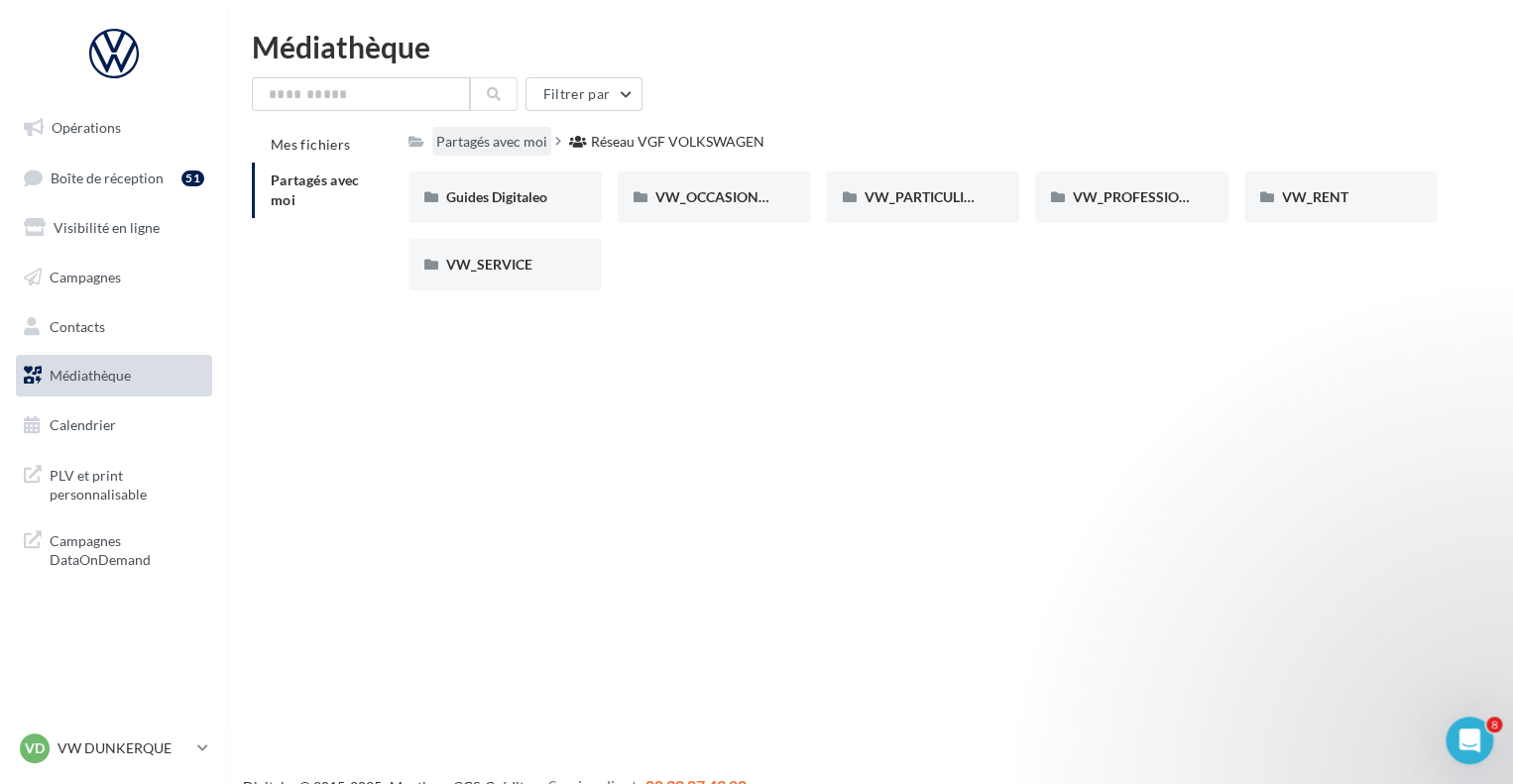 click on "Partagés avec moi" at bounding box center [492, 142] 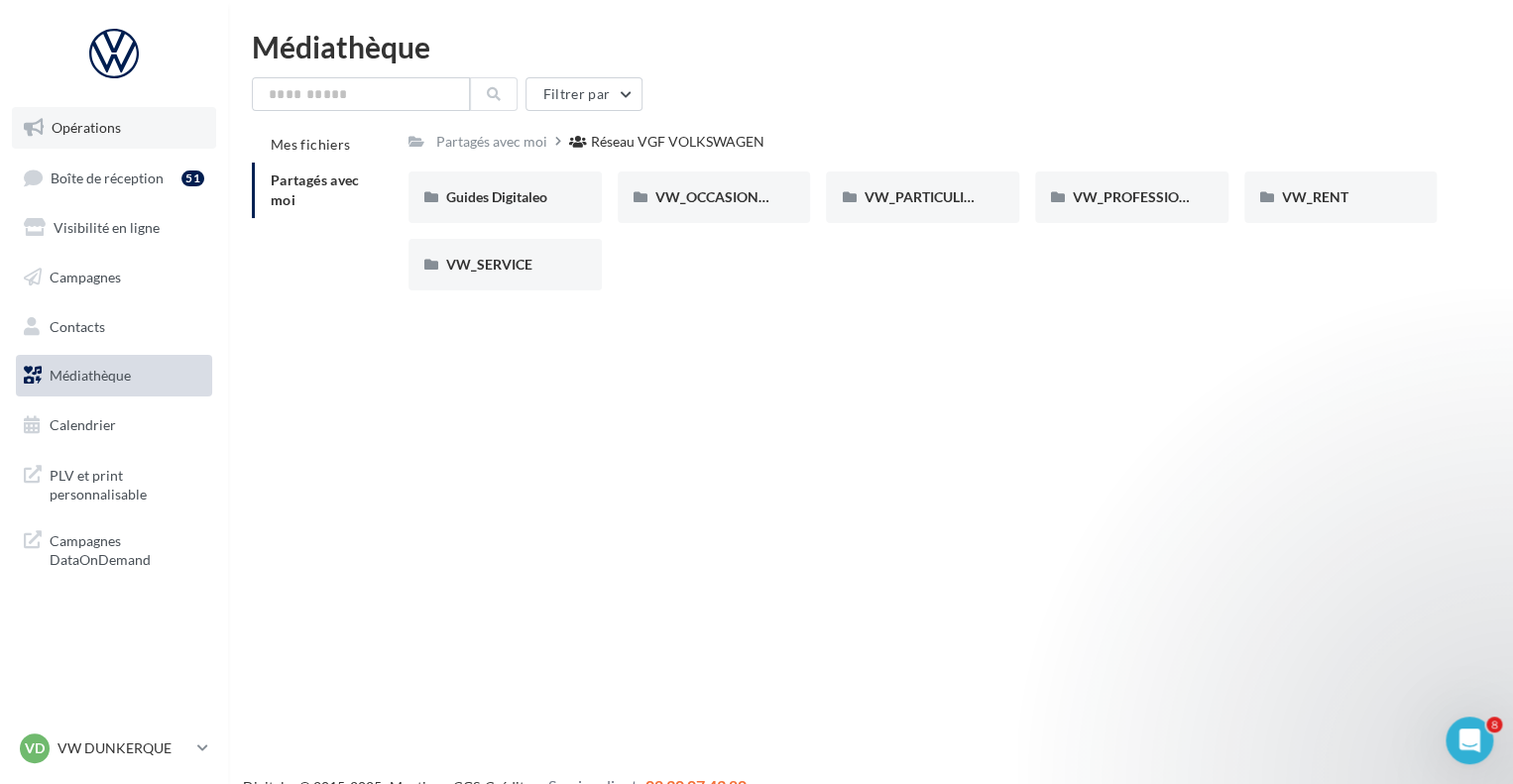 click on "Opérations" at bounding box center [114, 128] 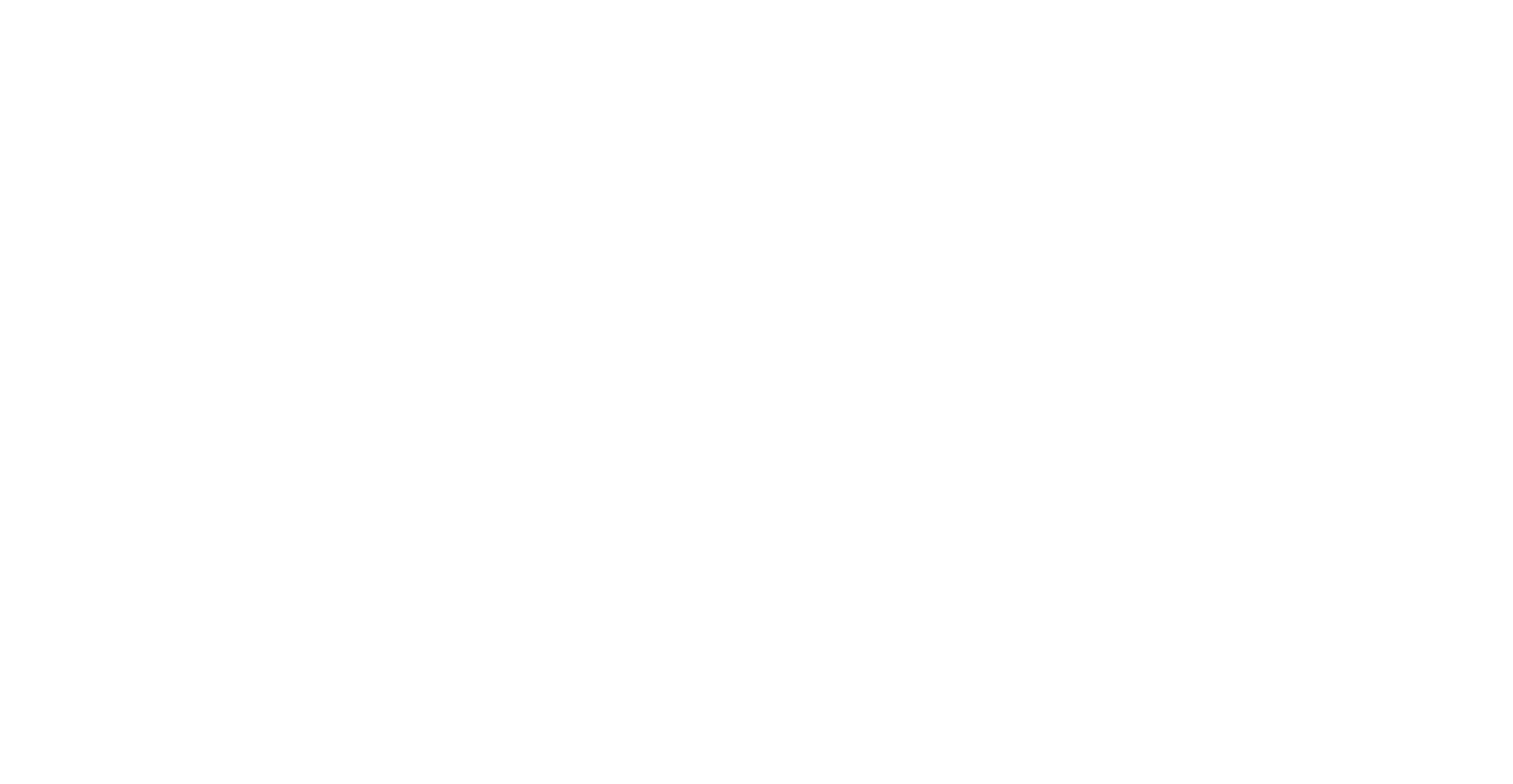 scroll, scrollTop: 0, scrollLeft: 0, axis: both 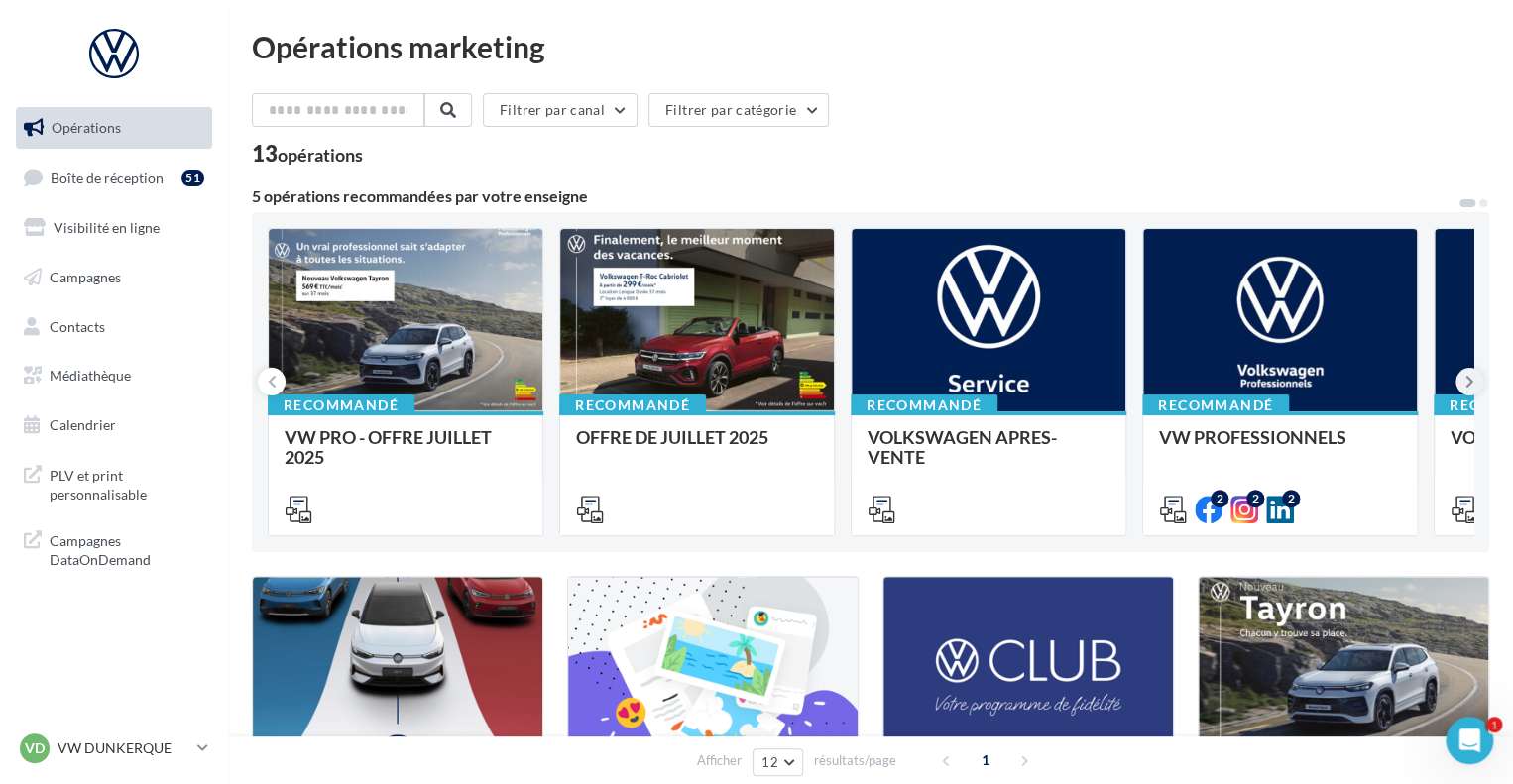 click at bounding box center (1469, 382) 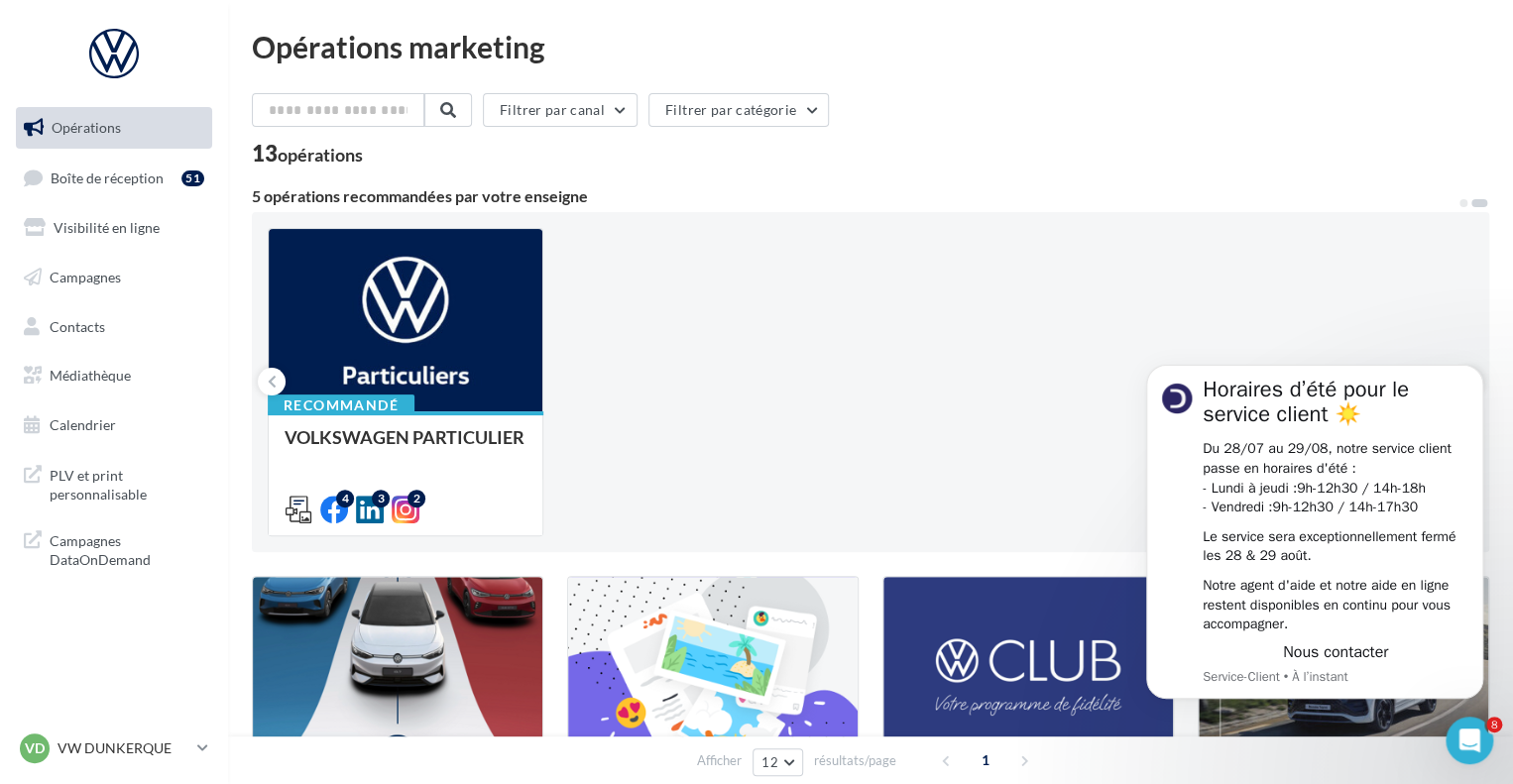 scroll, scrollTop: 0, scrollLeft: 0, axis: both 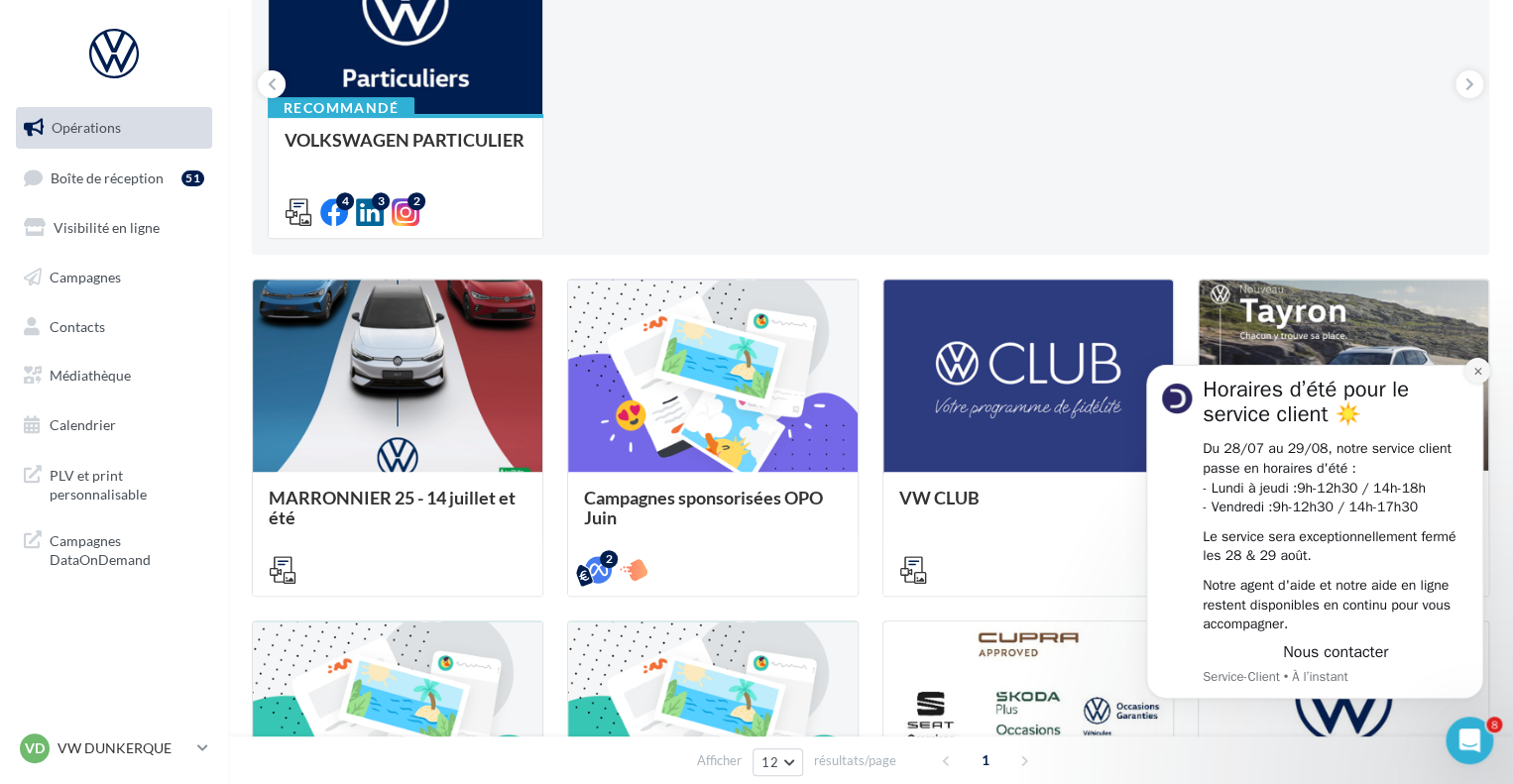 click 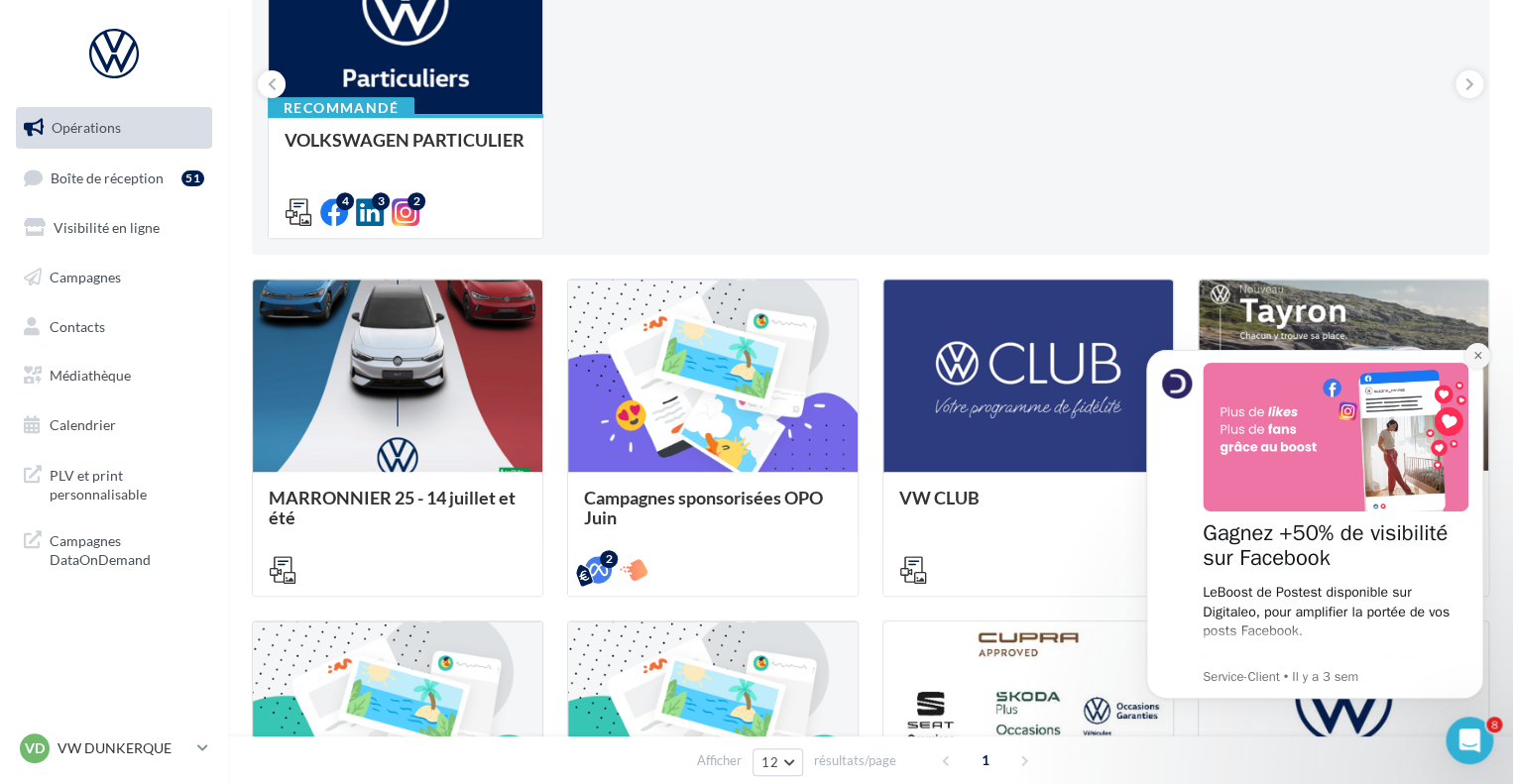 click 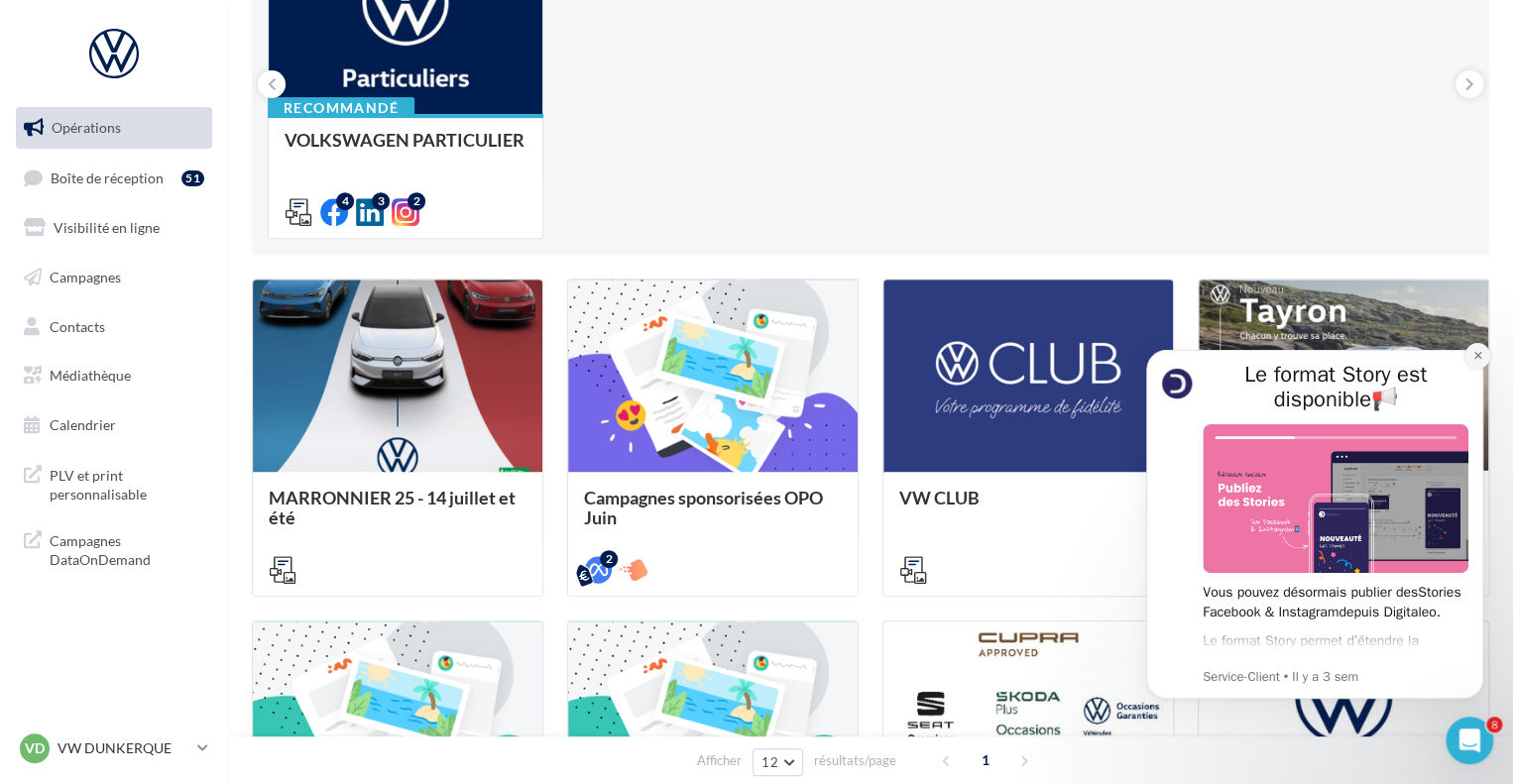 click 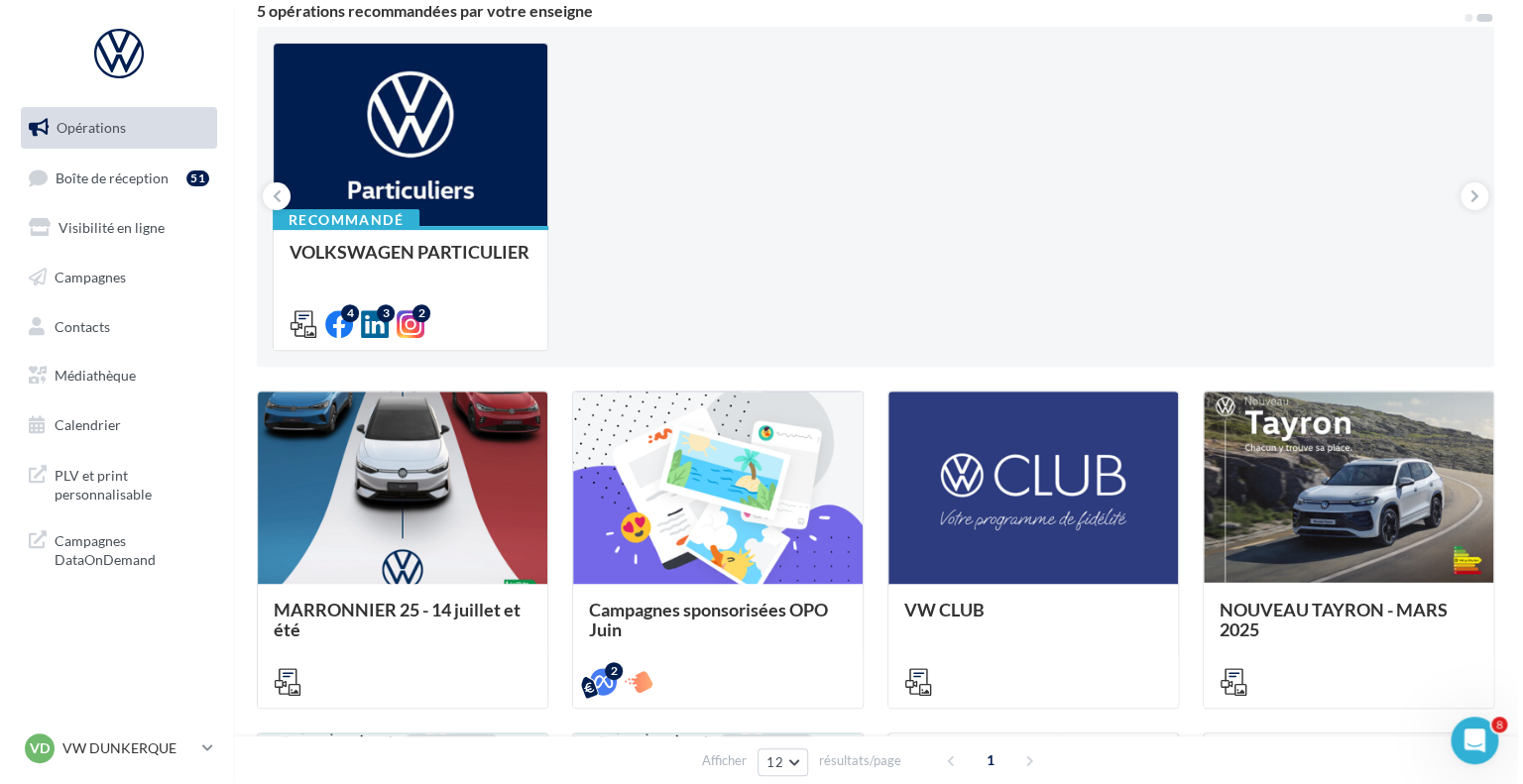 scroll, scrollTop: 198, scrollLeft: 0, axis: vertical 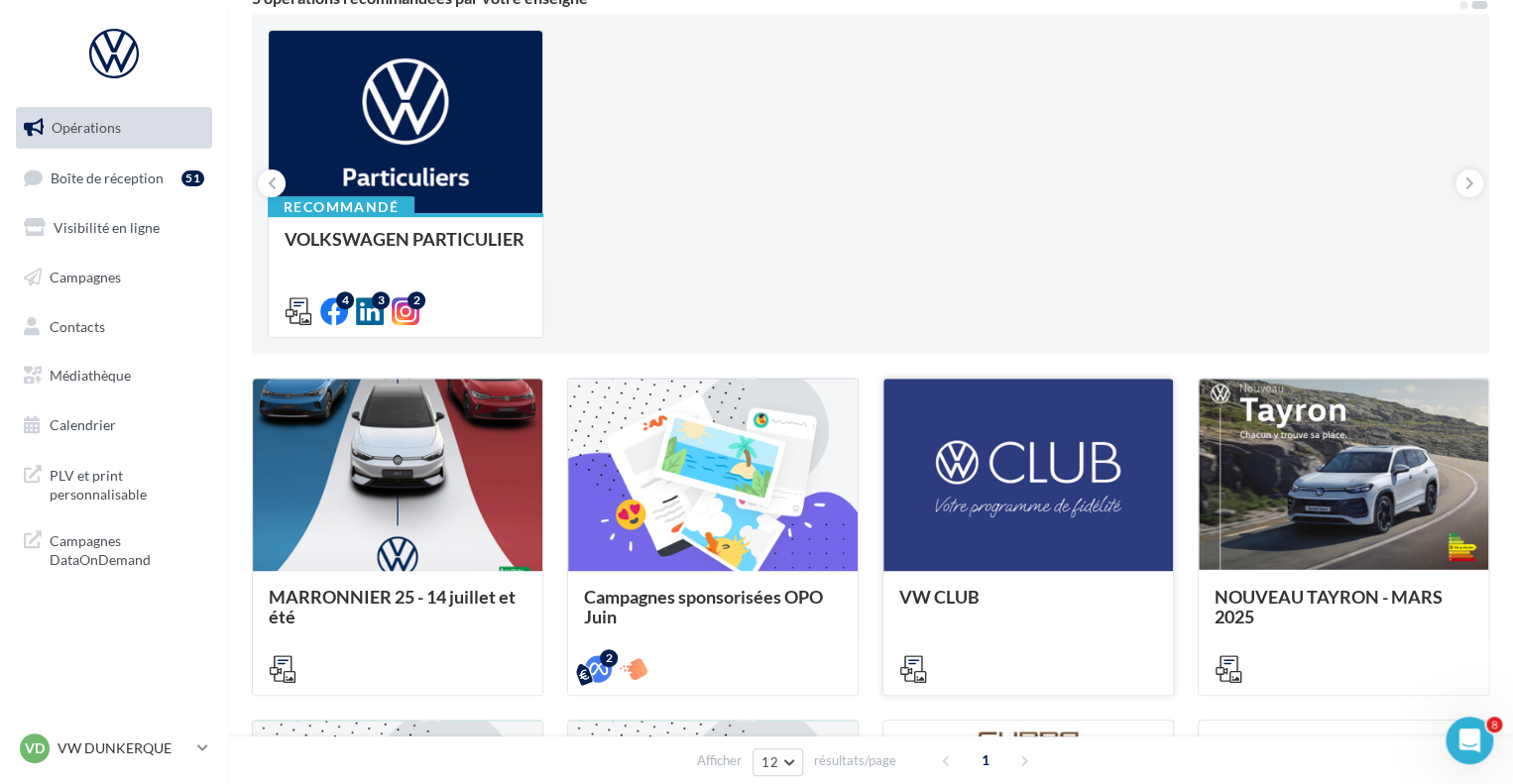 click at bounding box center (1028, 476) 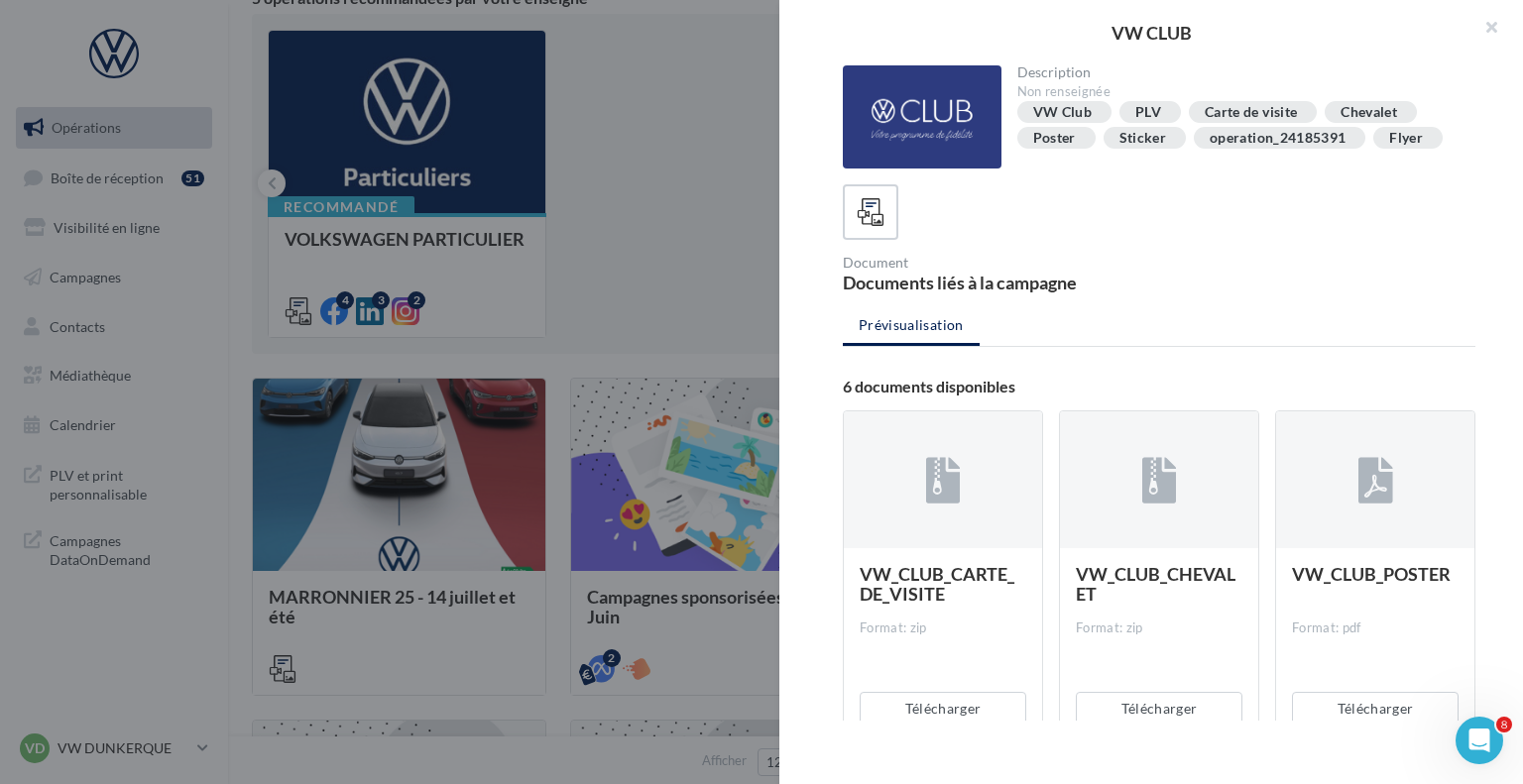 scroll, scrollTop: 399, scrollLeft: 0, axis: vertical 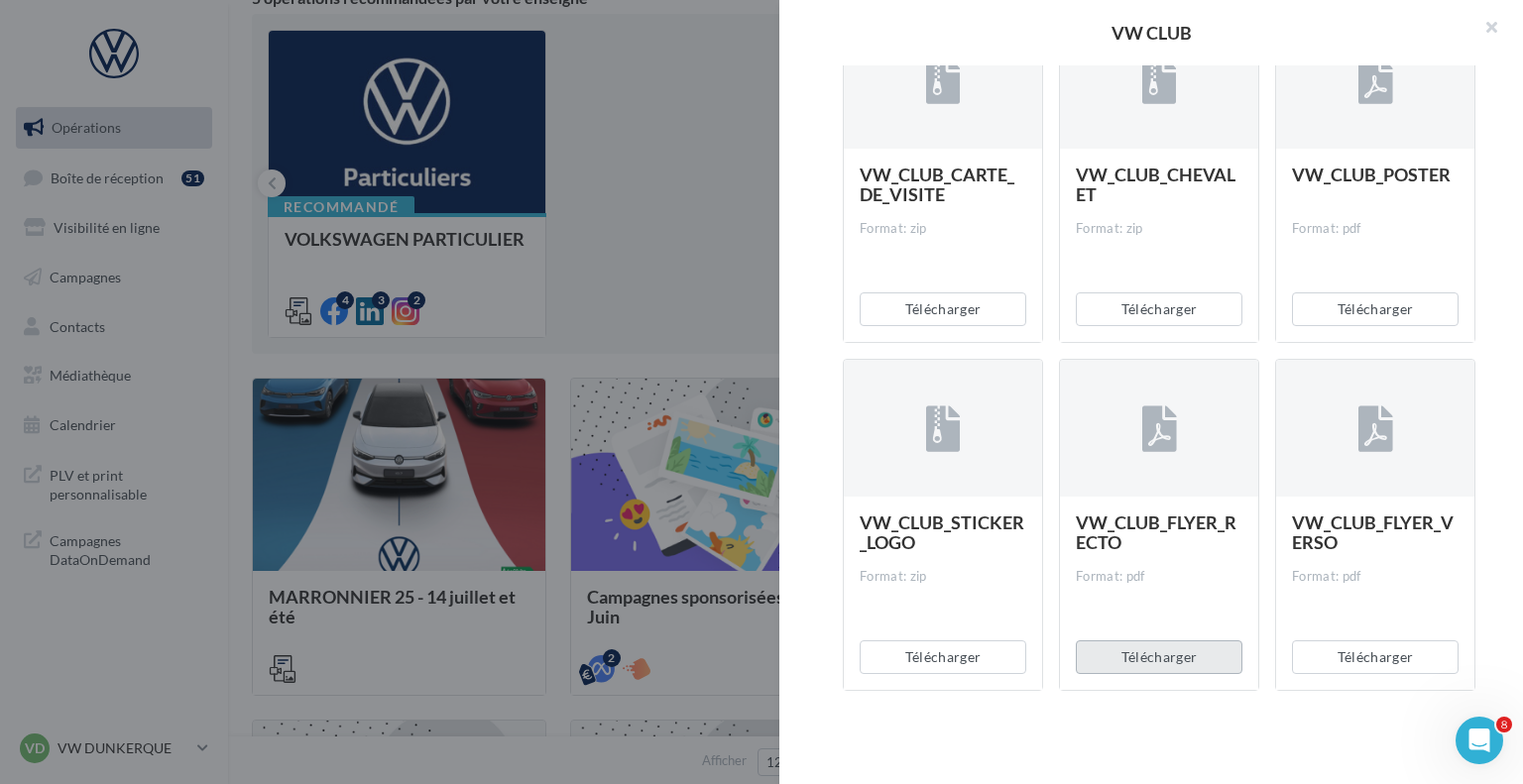 click on "Télécharger" at bounding box center (1159, 657) 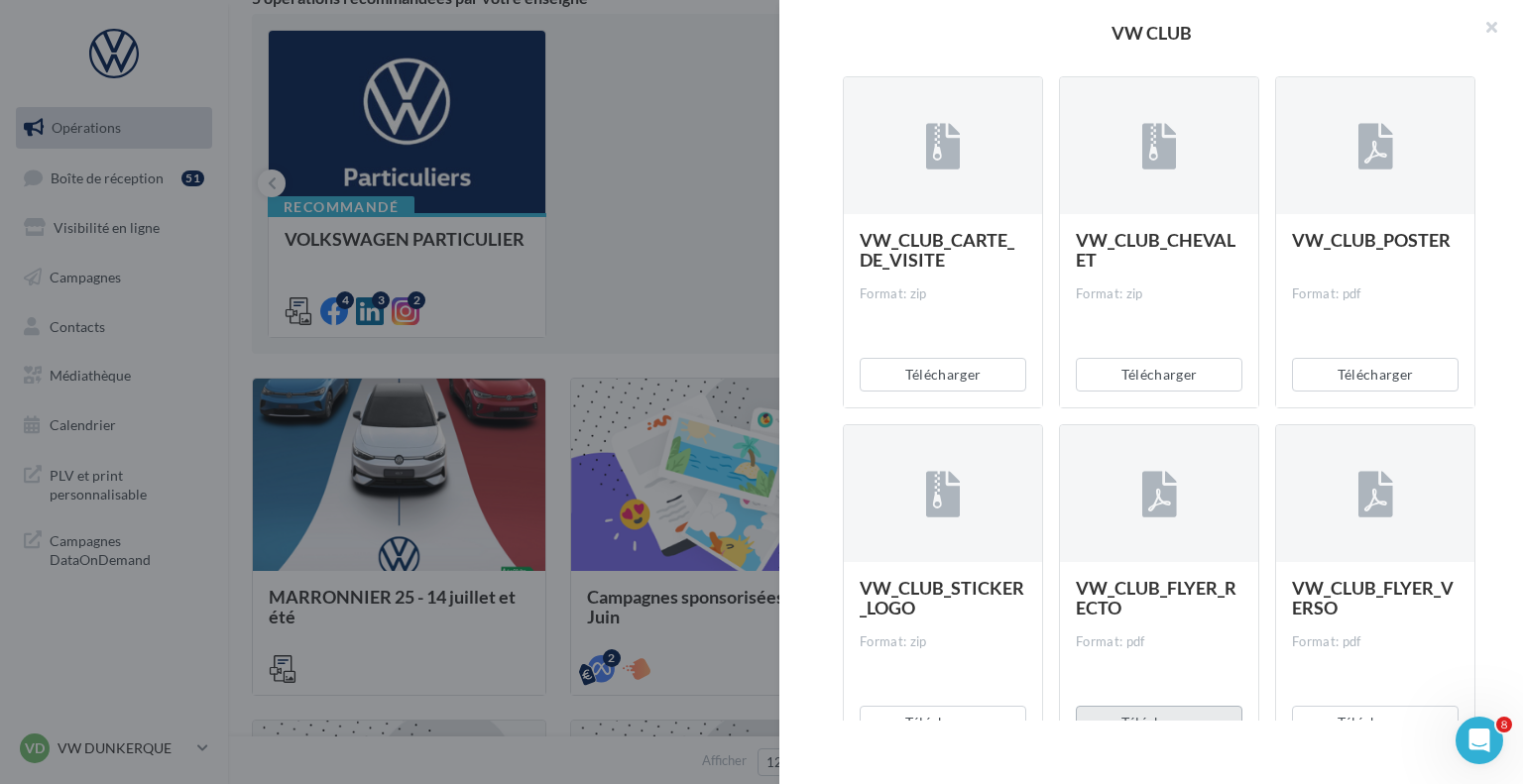 scroll, scrollTop: 300, scrollLeft: 0, axis: vertical 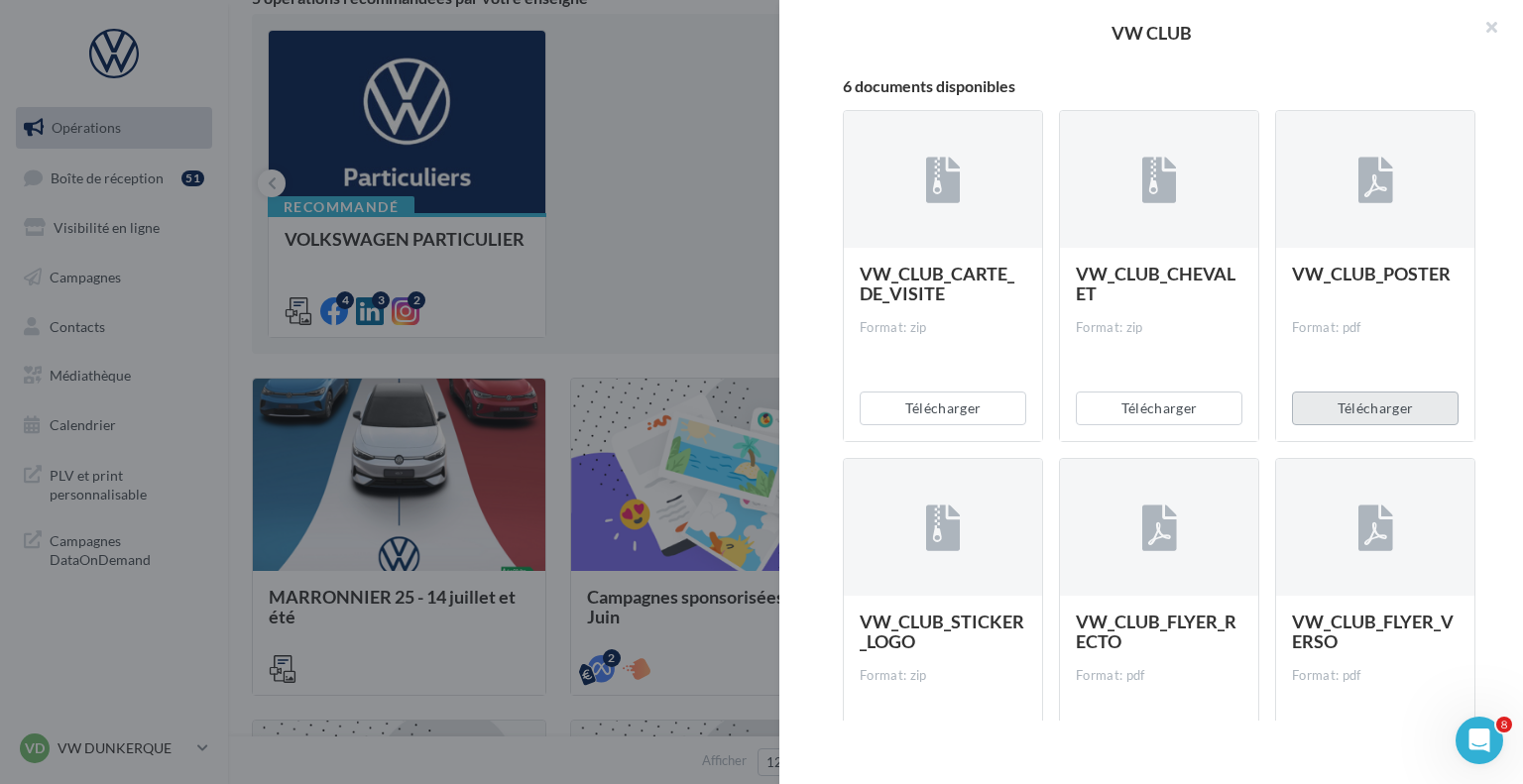 click on "Télécharger" at bounding box center [1375, 408] 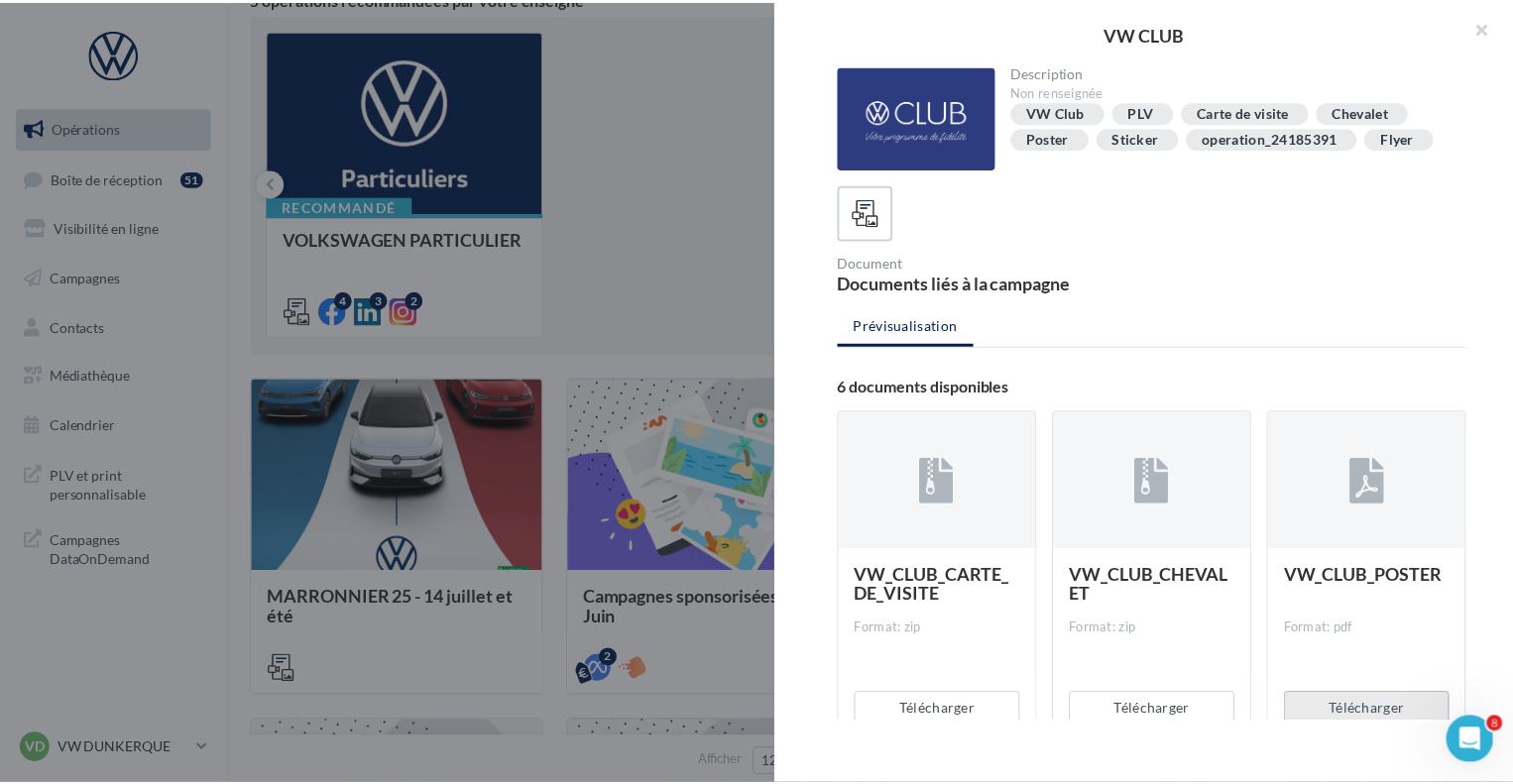 scroll, scrollTop: 0, scrollLeft: 0, axis: both 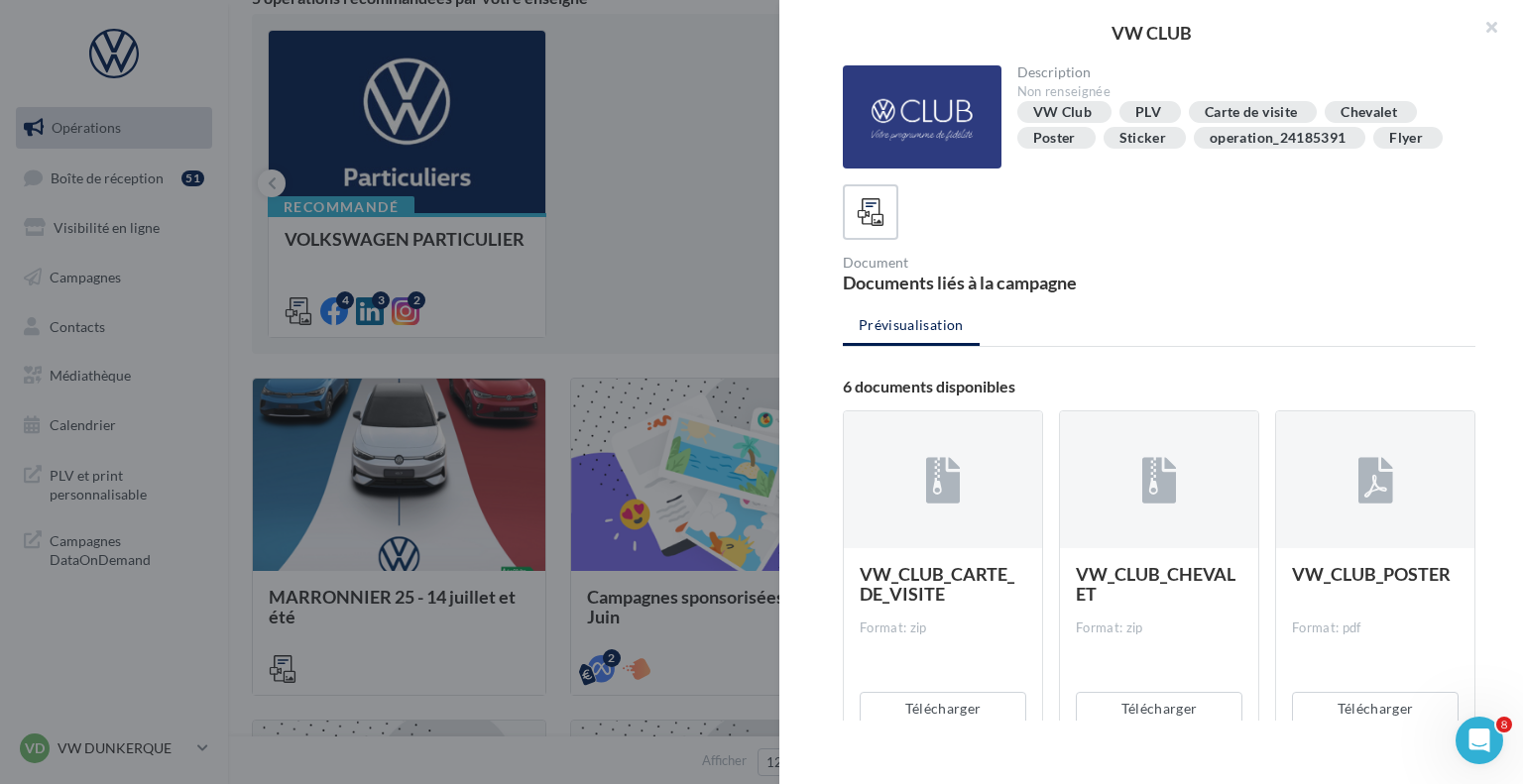 drag, startPoint x: 547, startPoint y: 181, endPoint x: 514, endPoint y: 175, distance: 33.54102 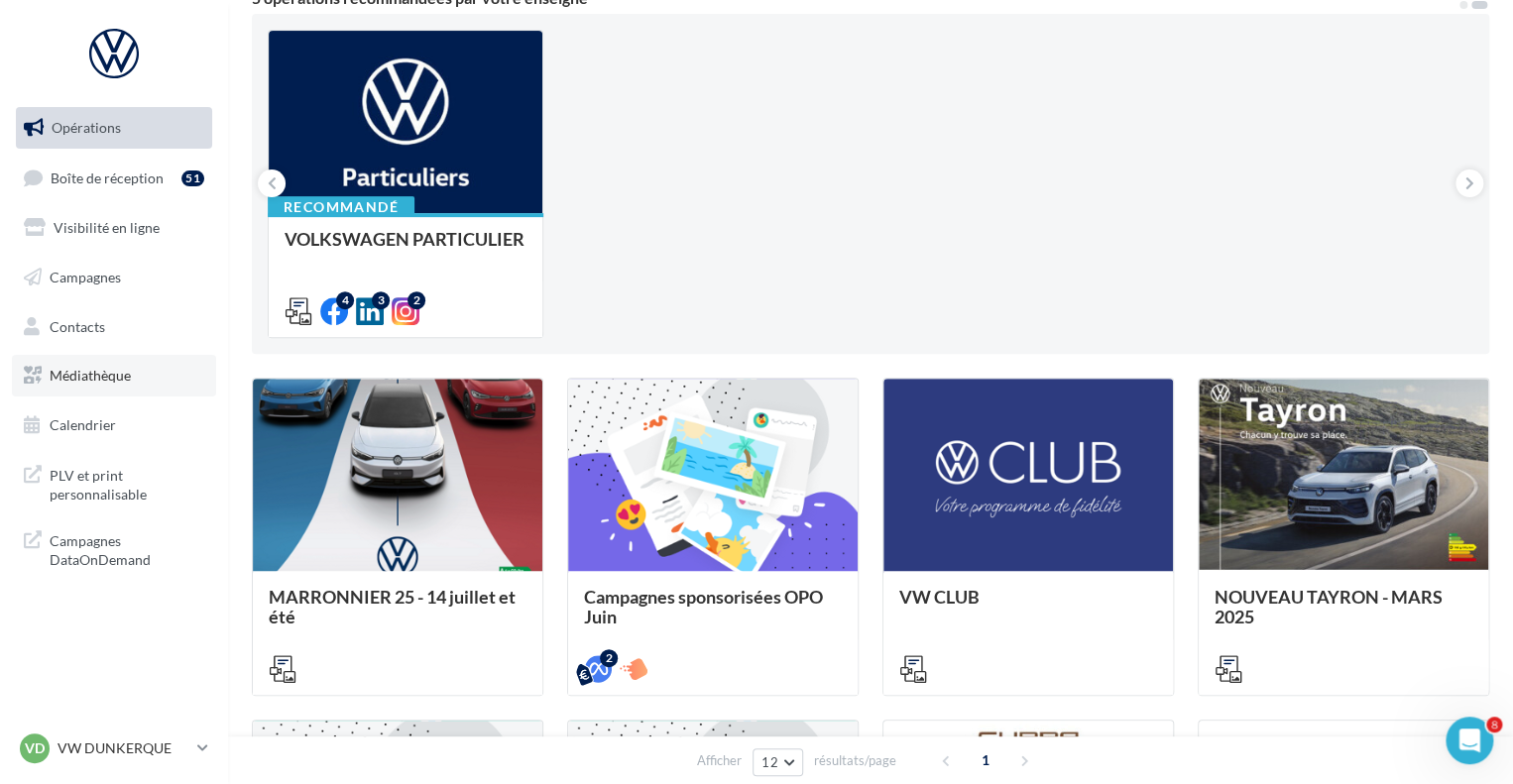 click on "Médiathèque" at bounding box center [90, 375] 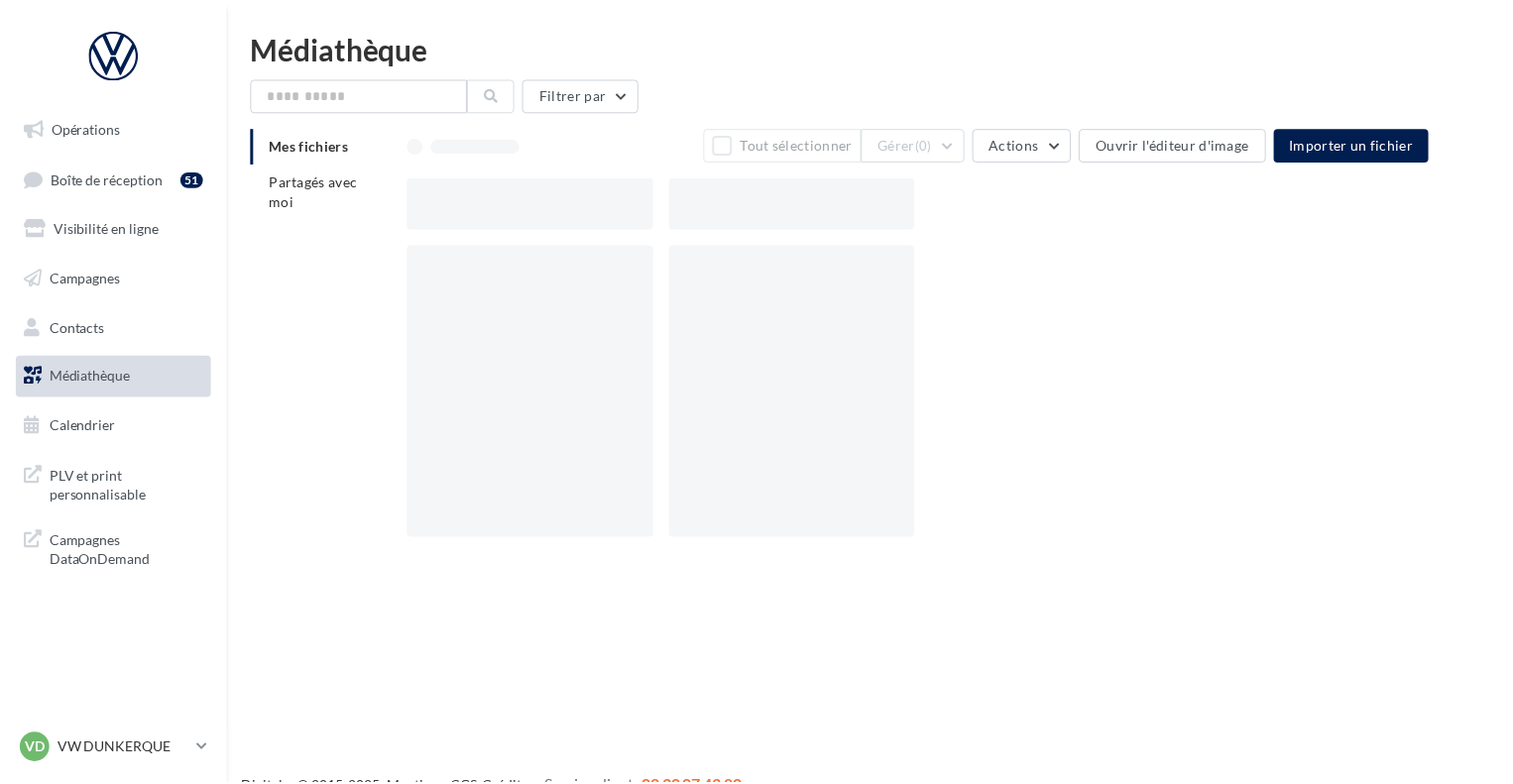 scroll, scrollTop: 0, scrollLeft: 0, axis: both 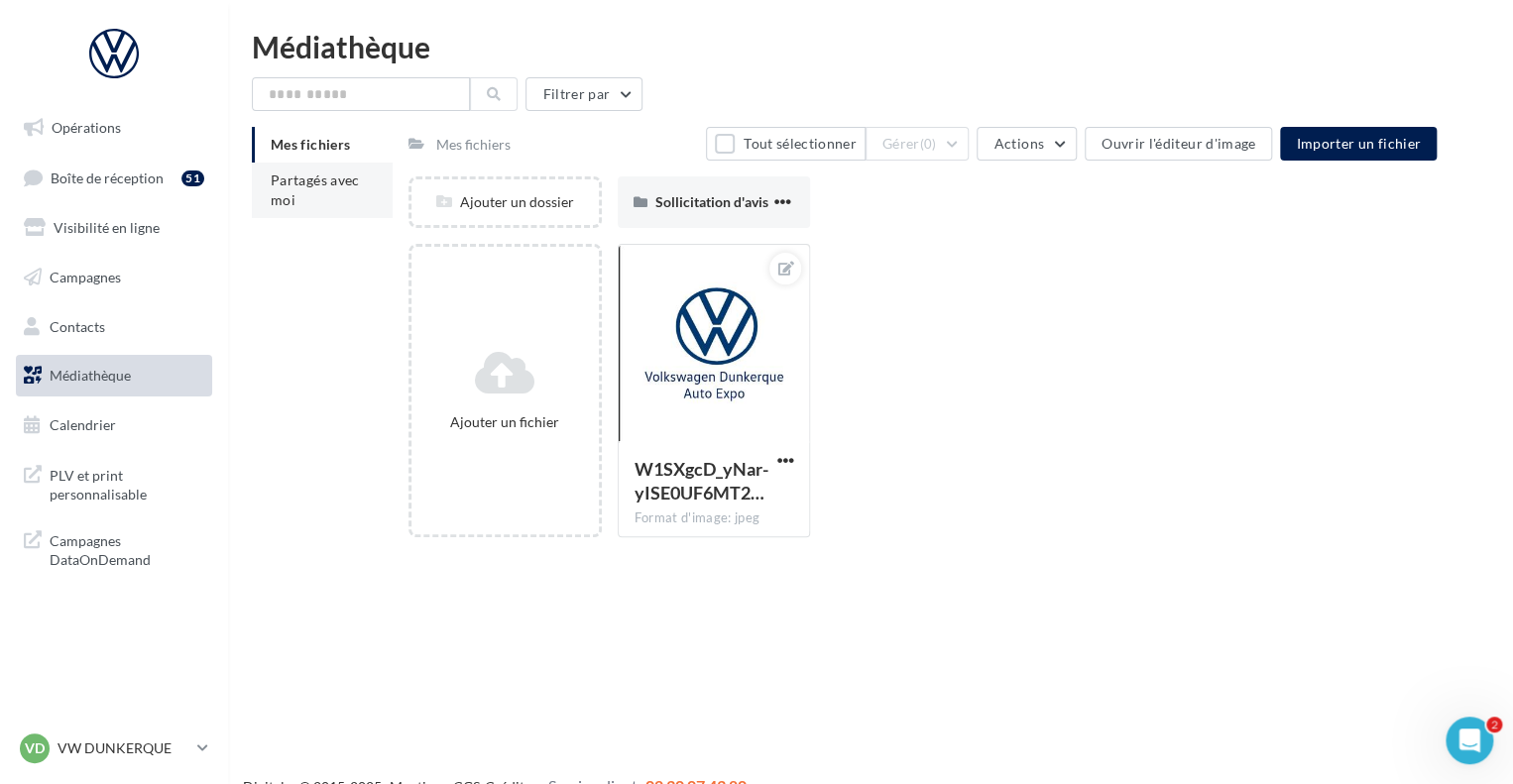 click on "Partagés avec moi" at bounding box center [315, 189] 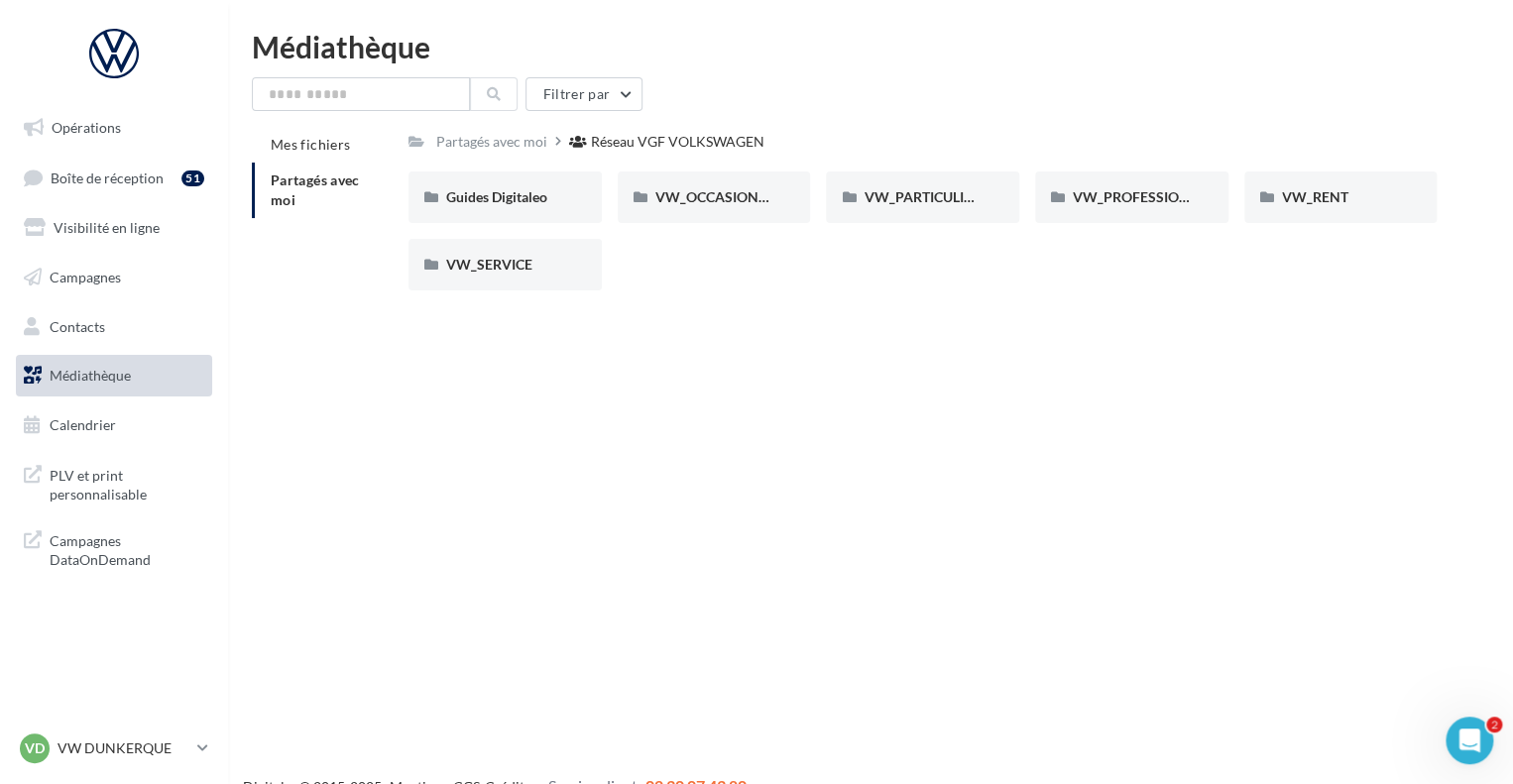 drag, startPoint x: 315, startPoint y: 187, endPoint x: 810, endPoint y: 118, distance: 499.786 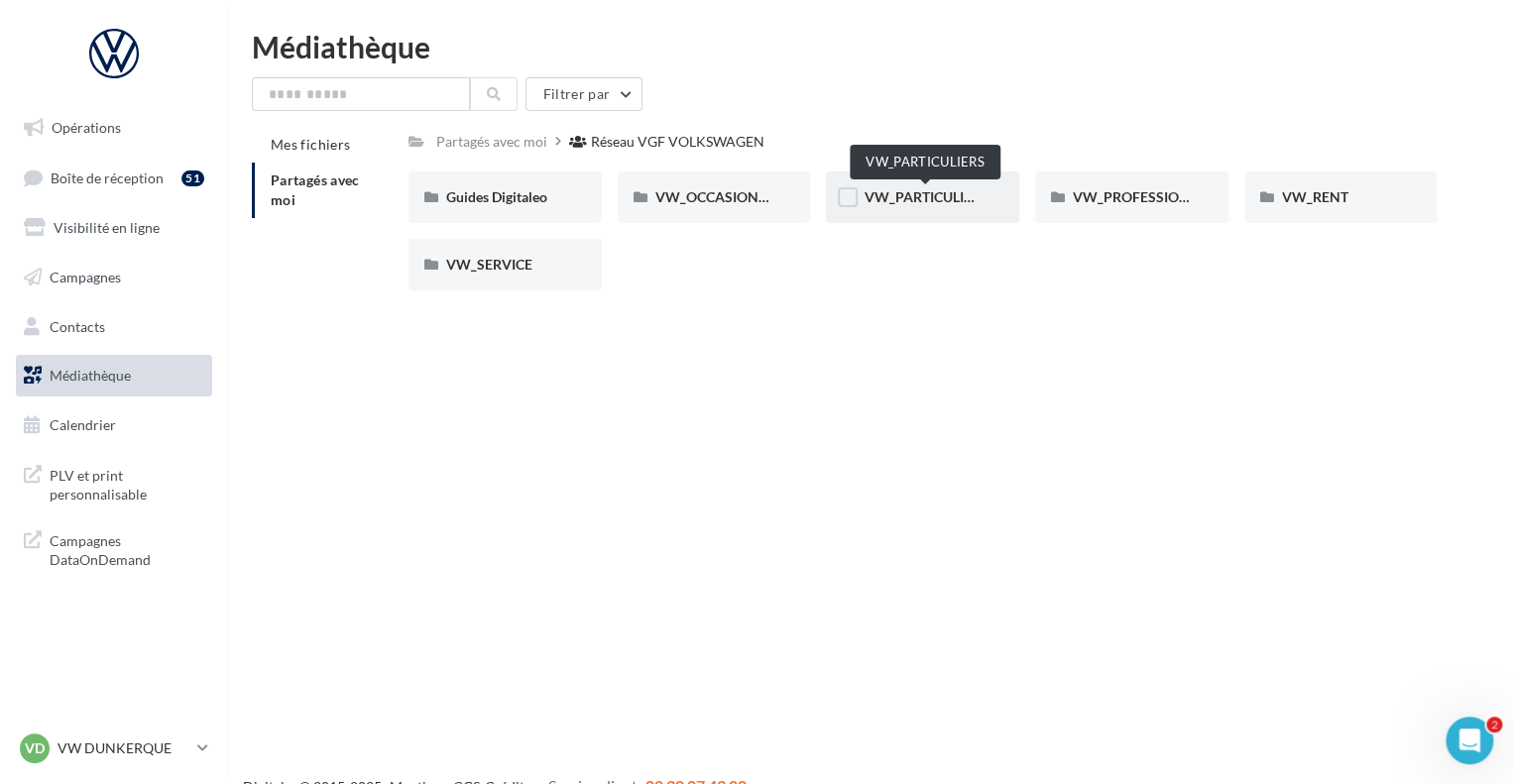 click on "VW_PARTICULIERS" at bounding box center [925, 196] 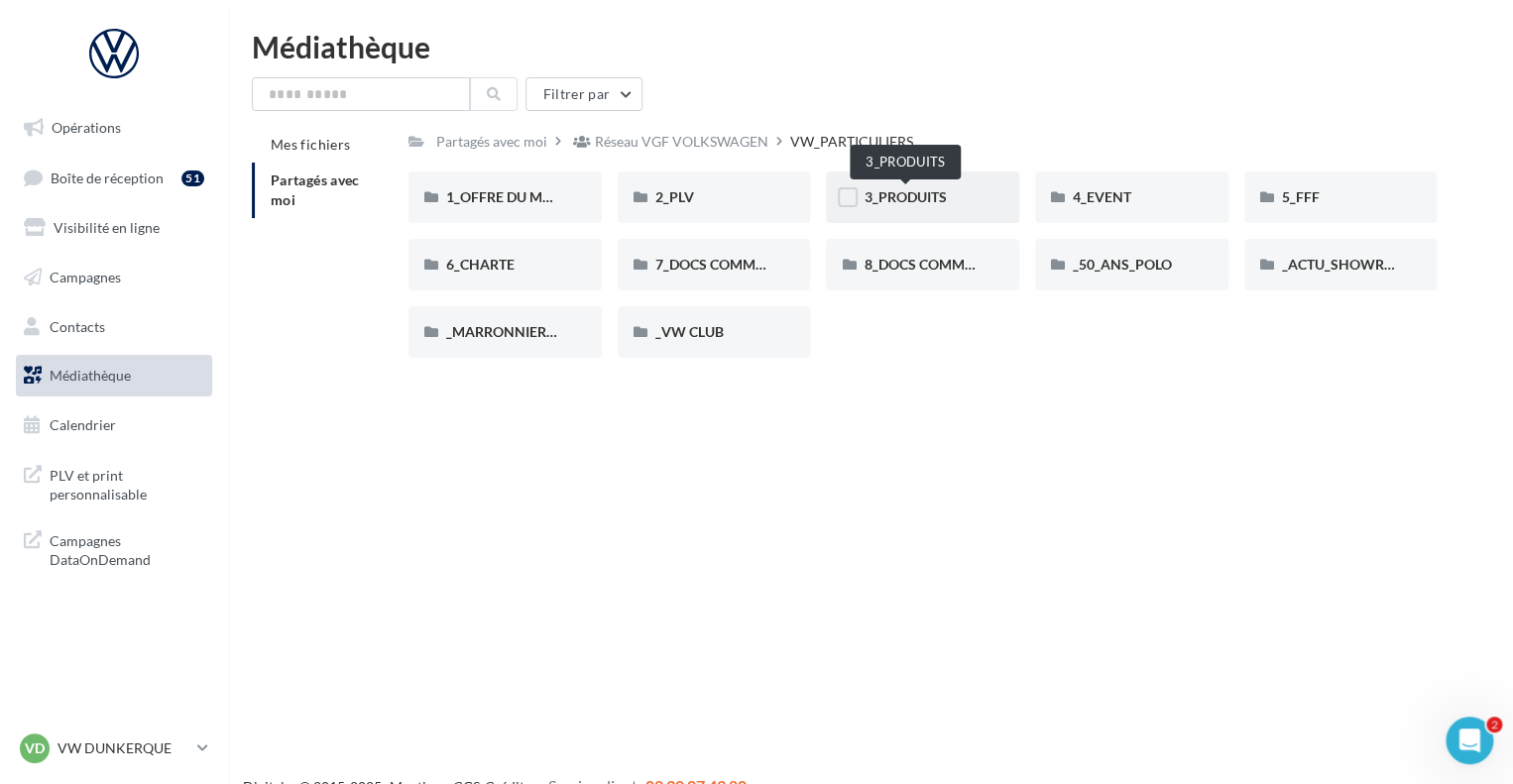 click on "3_PRODUITS" at bounding box center [904, 196] 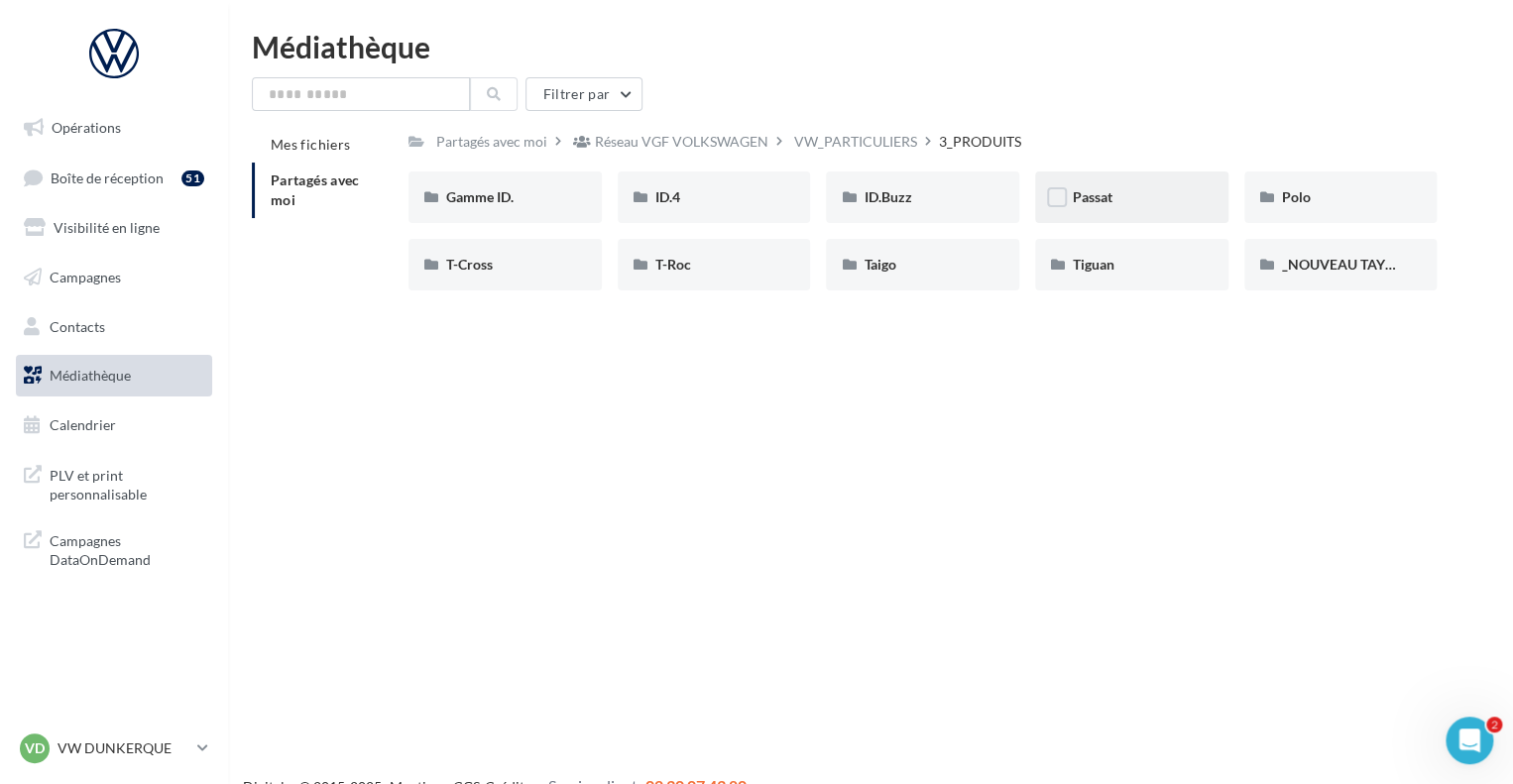 click on "Passat" at bounding box center [1131, 197] 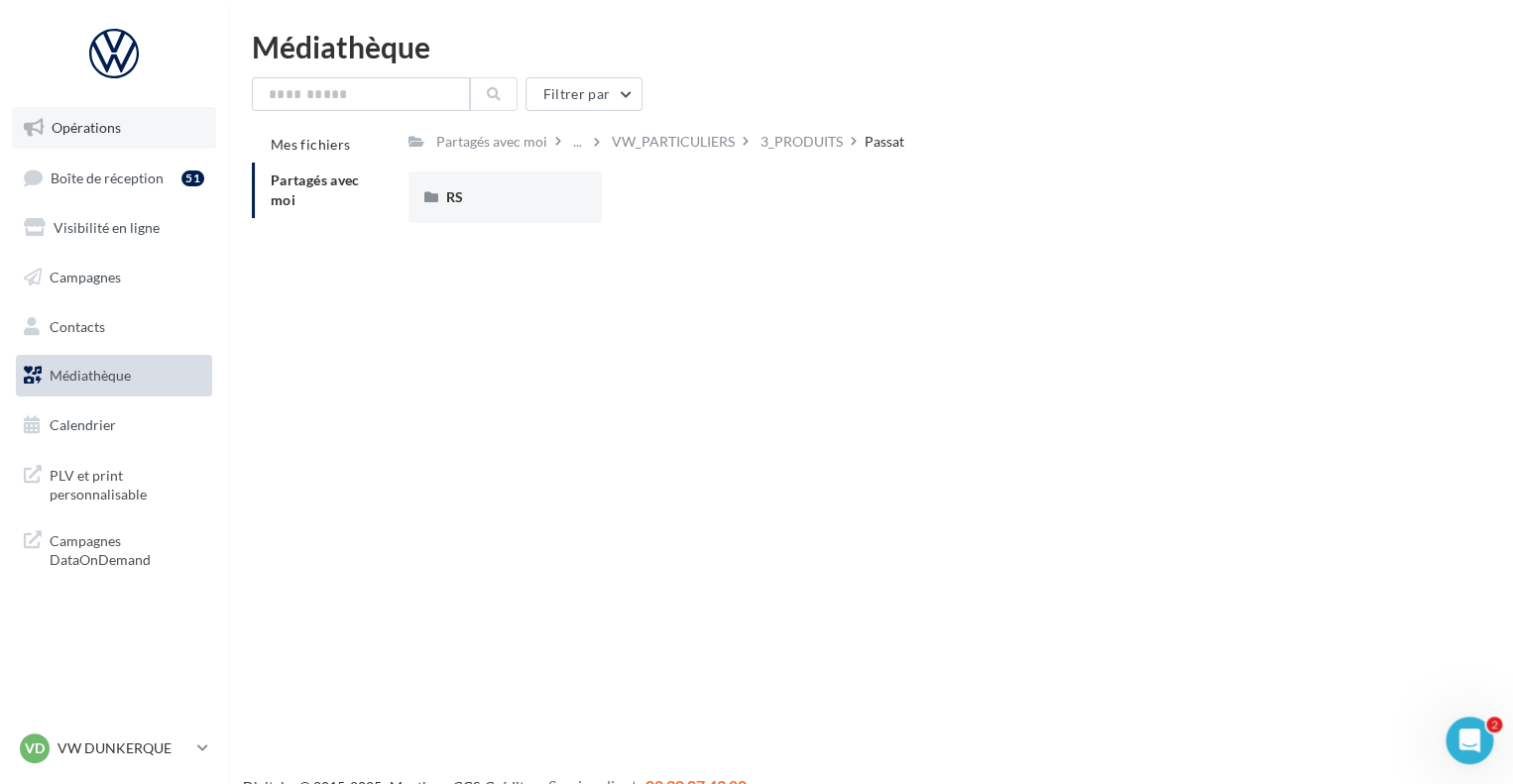 click on "Opérations" at bounding box center (86, 127) 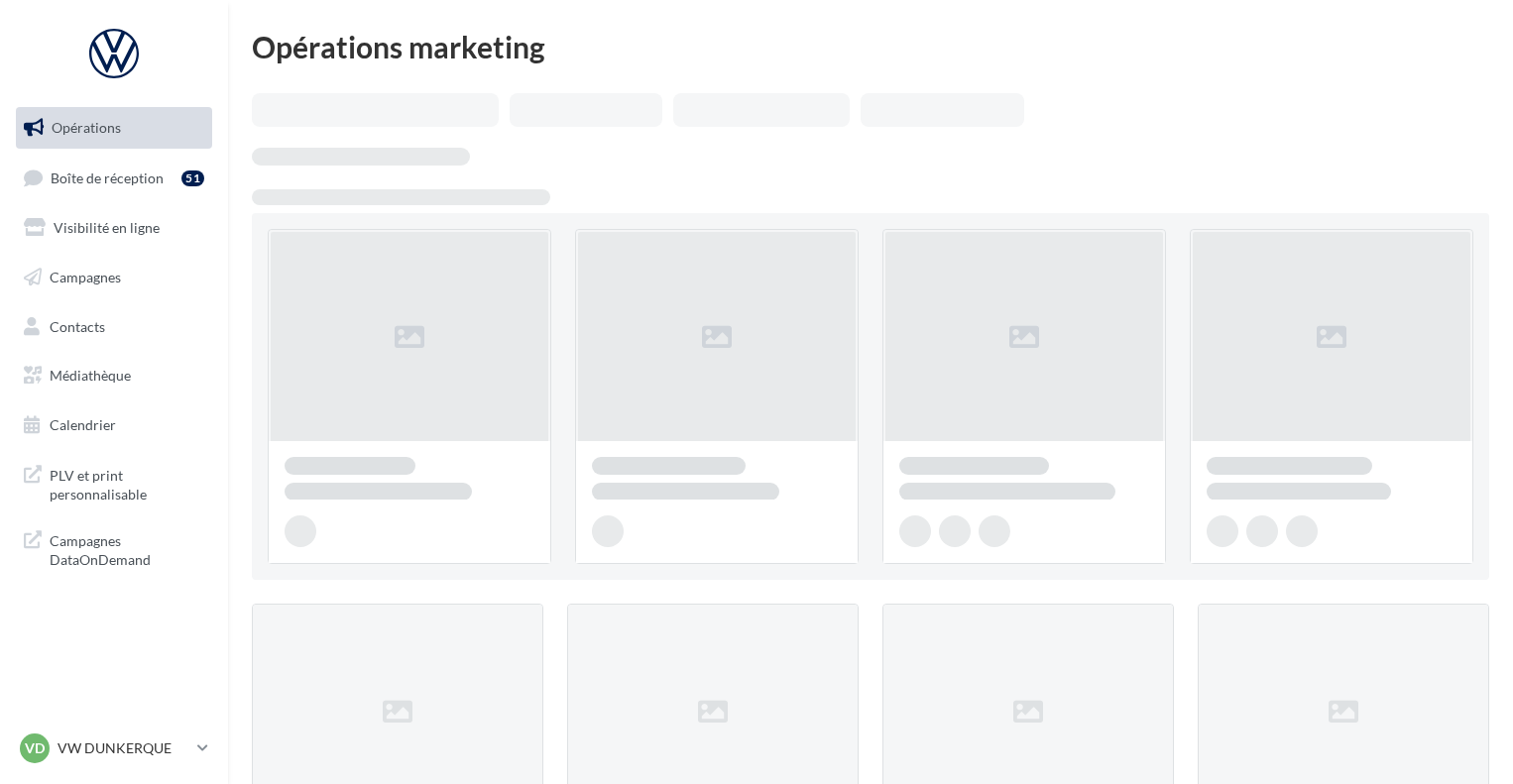 scroll, scrollTop: 0, scrollLeft: 0, axis: both 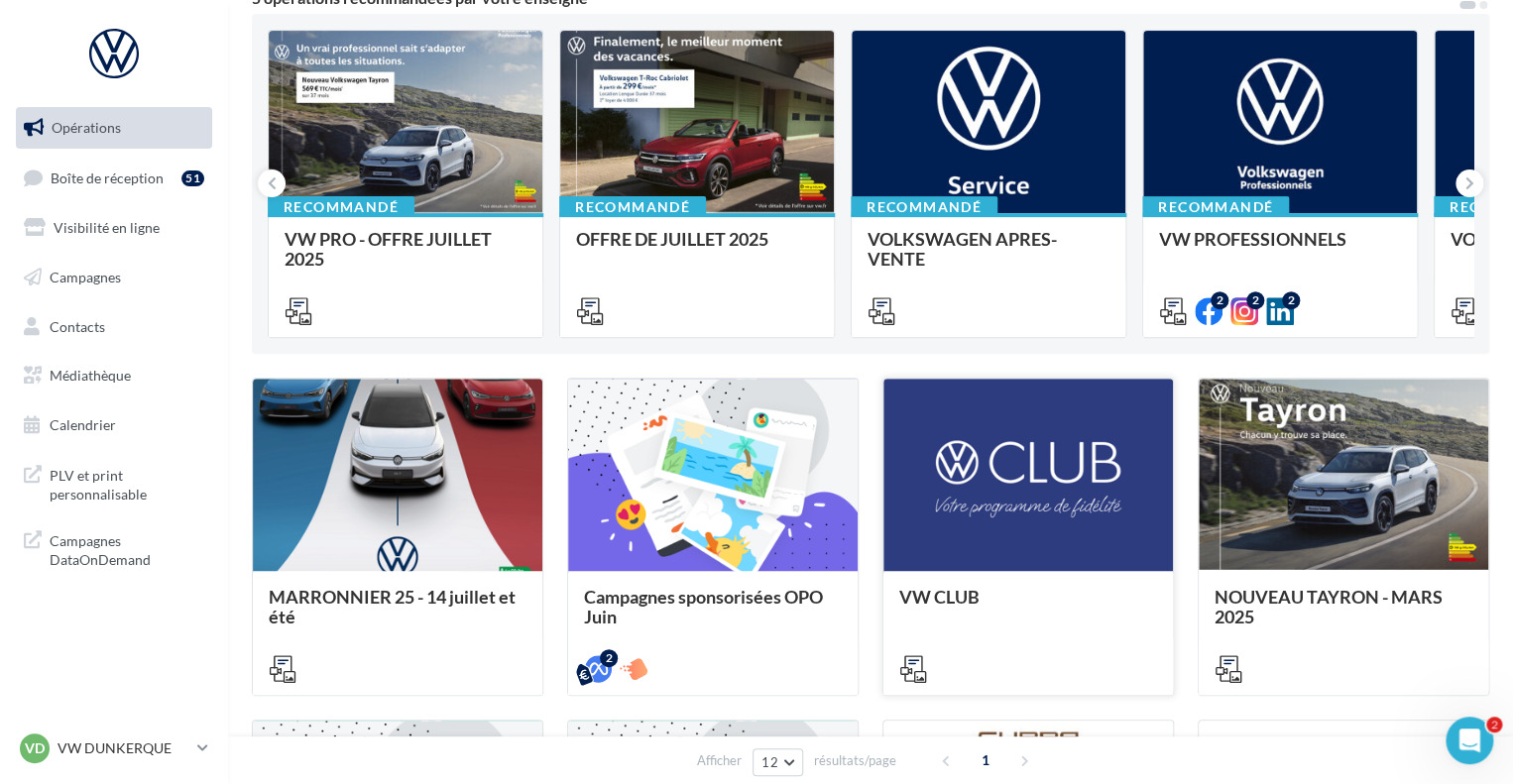click at bounding box center [1028, 476] 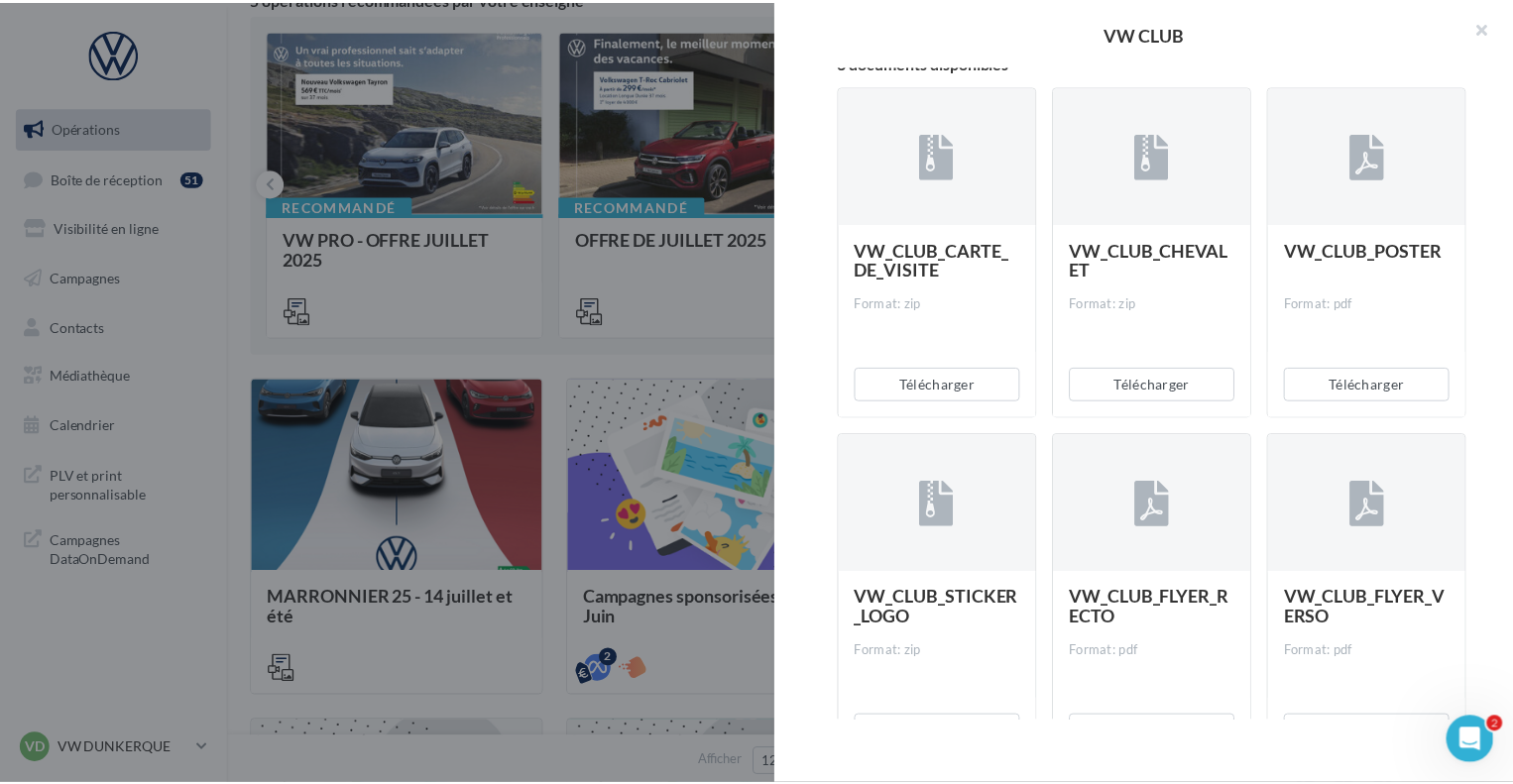 scroll, scrollTop: 396, scrollLeft: 0, axis: vertical 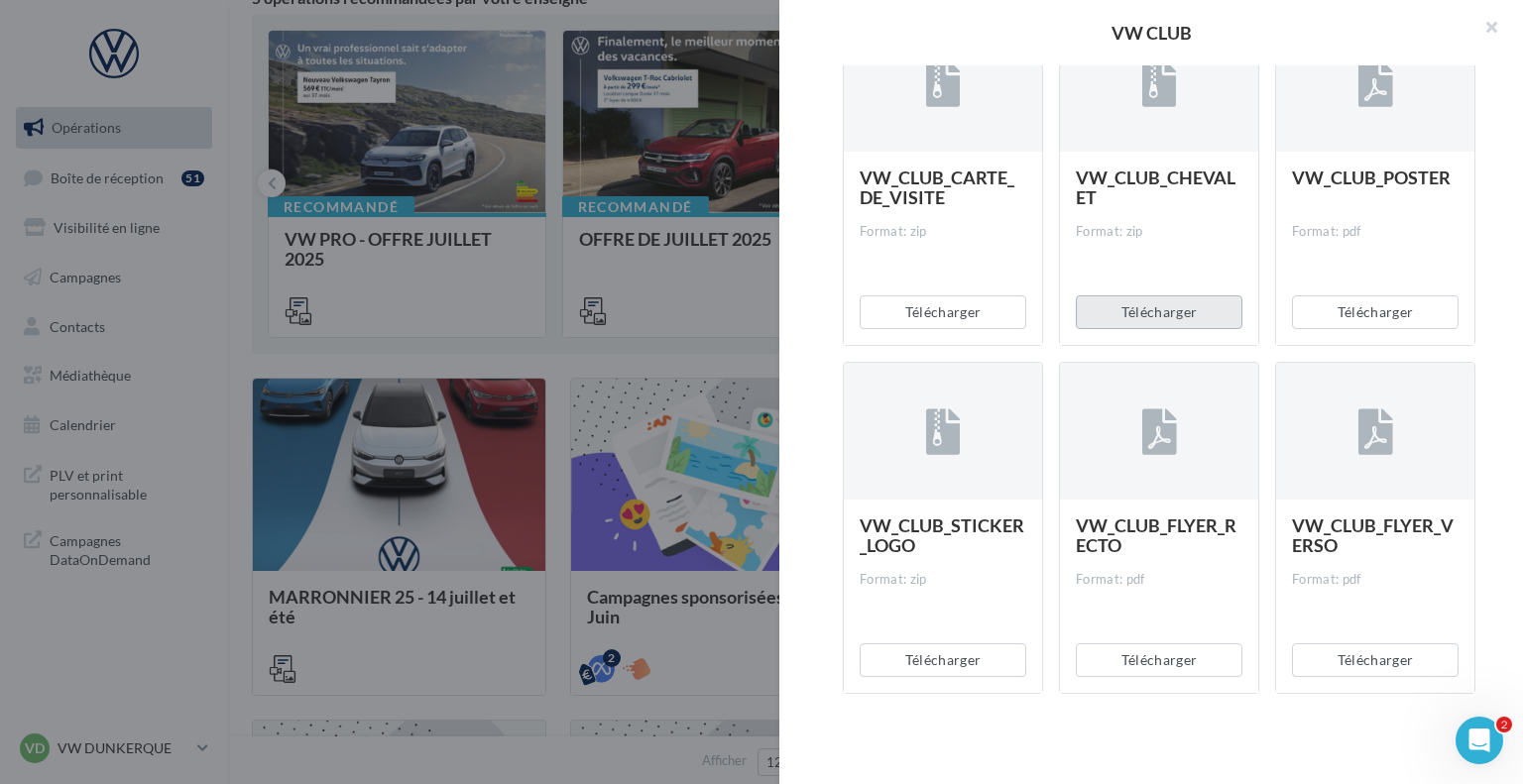 click on "Télécharger" at bounding box center (1159, 312) 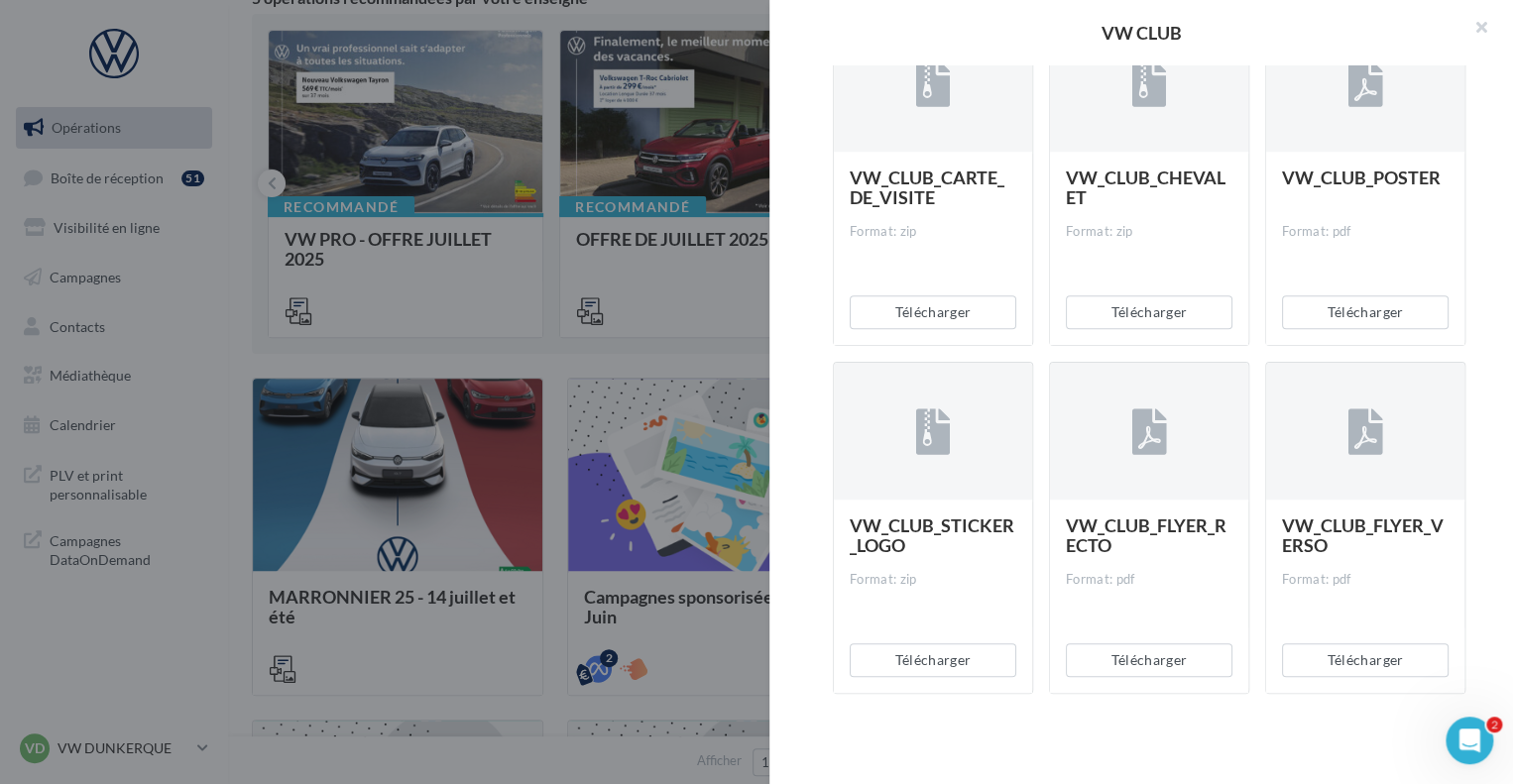 click at bounding box center (756, 392) 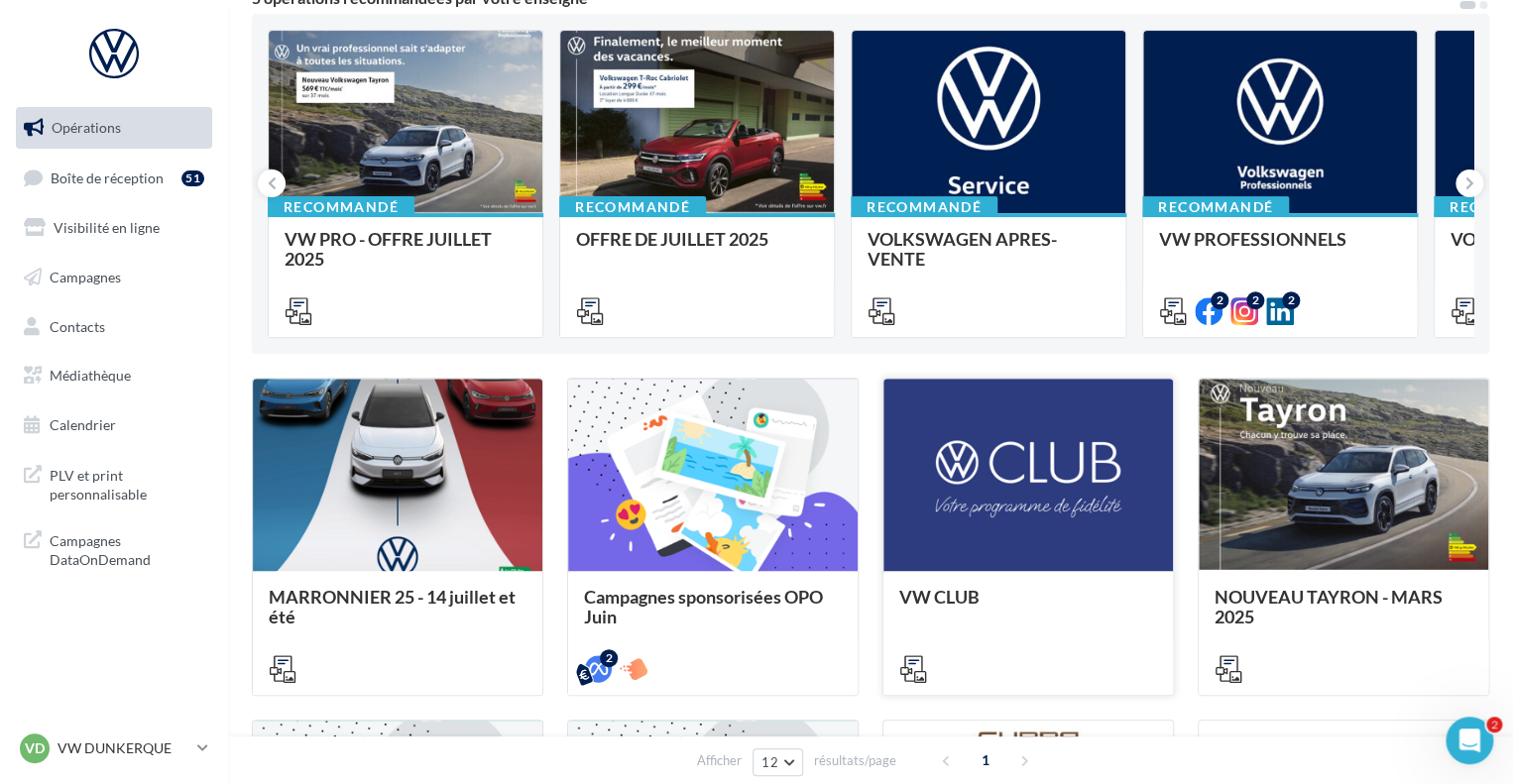 scroll, scrollTop: 99, scrollLeft: 0, axis: vertical 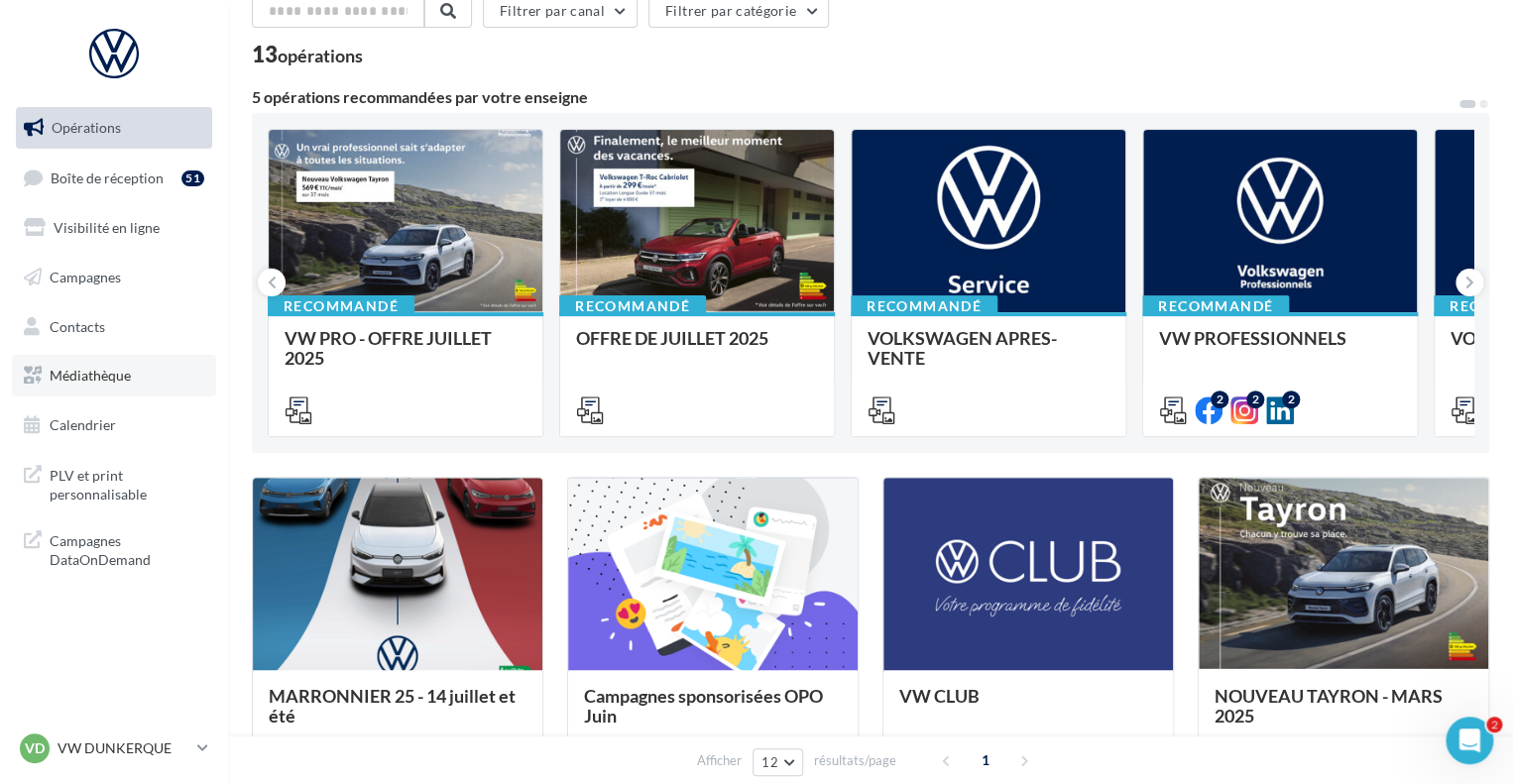 click on "Médiathèque" at bounding box center (114, 376) 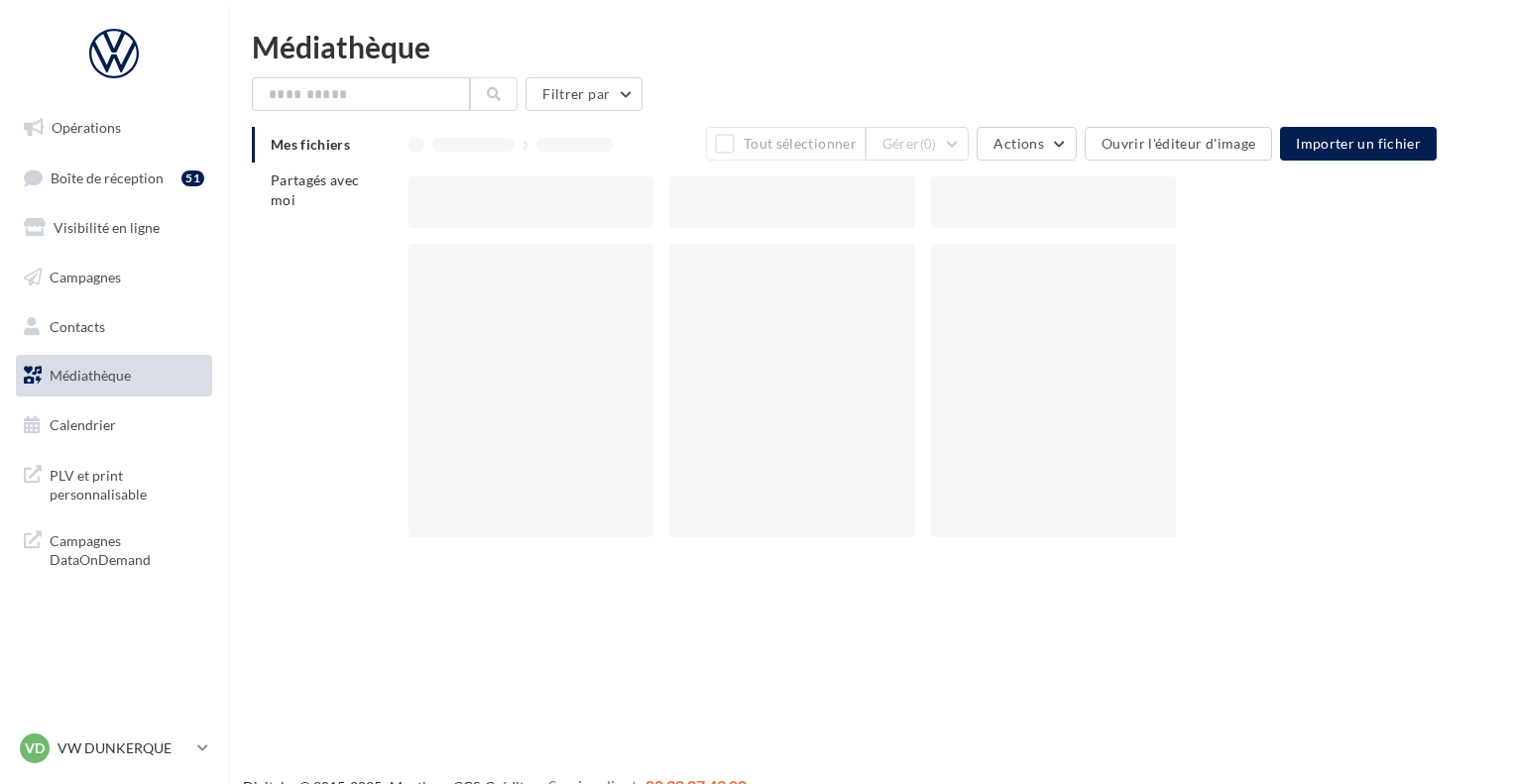 scroll, scrollTop: 0, scrollLeft: 0, axis: both 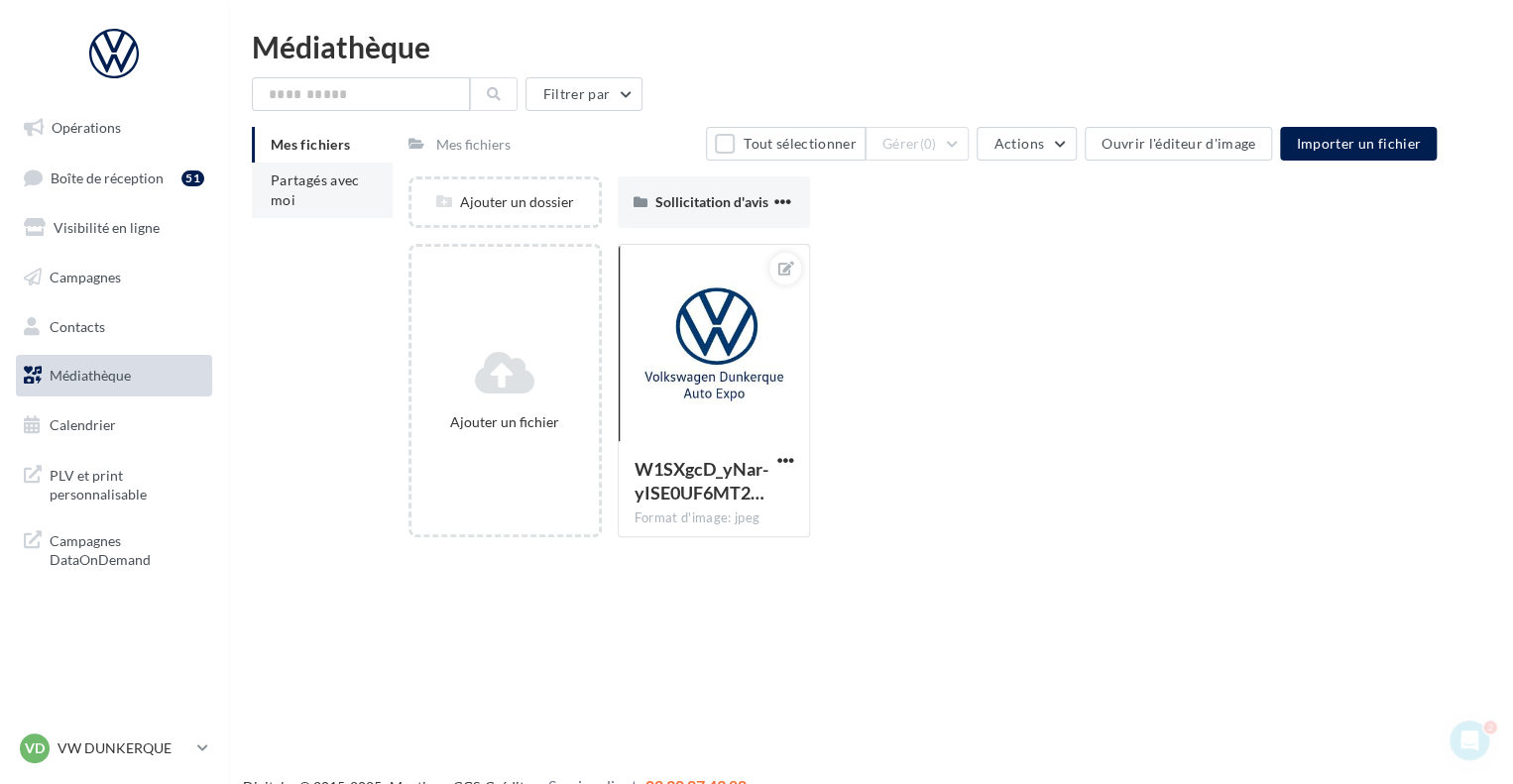 click on "Partagés avec moi" at bounding box center [315, 189] 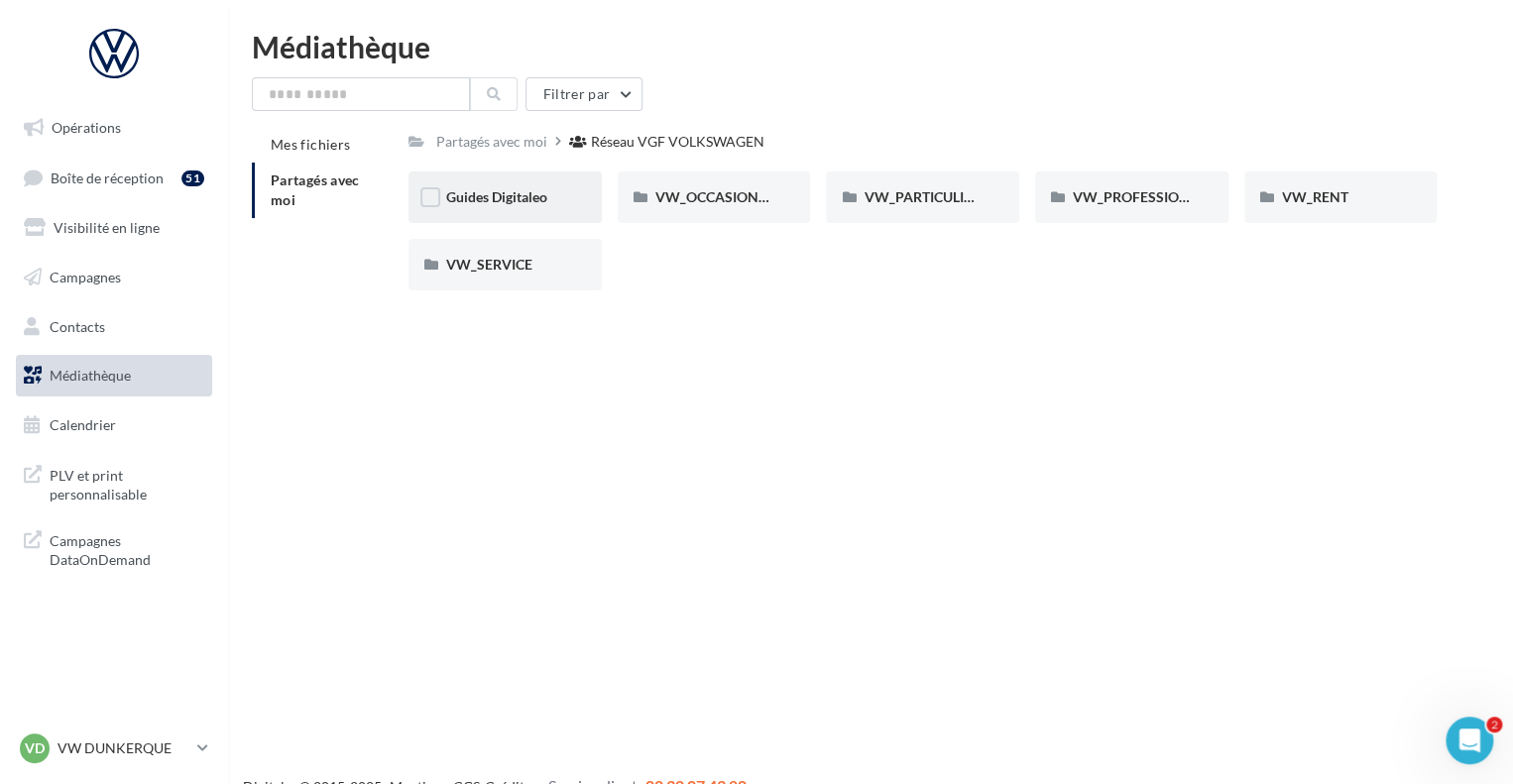 click on "Guides Digitaleo" at bounding box center [505, 197] 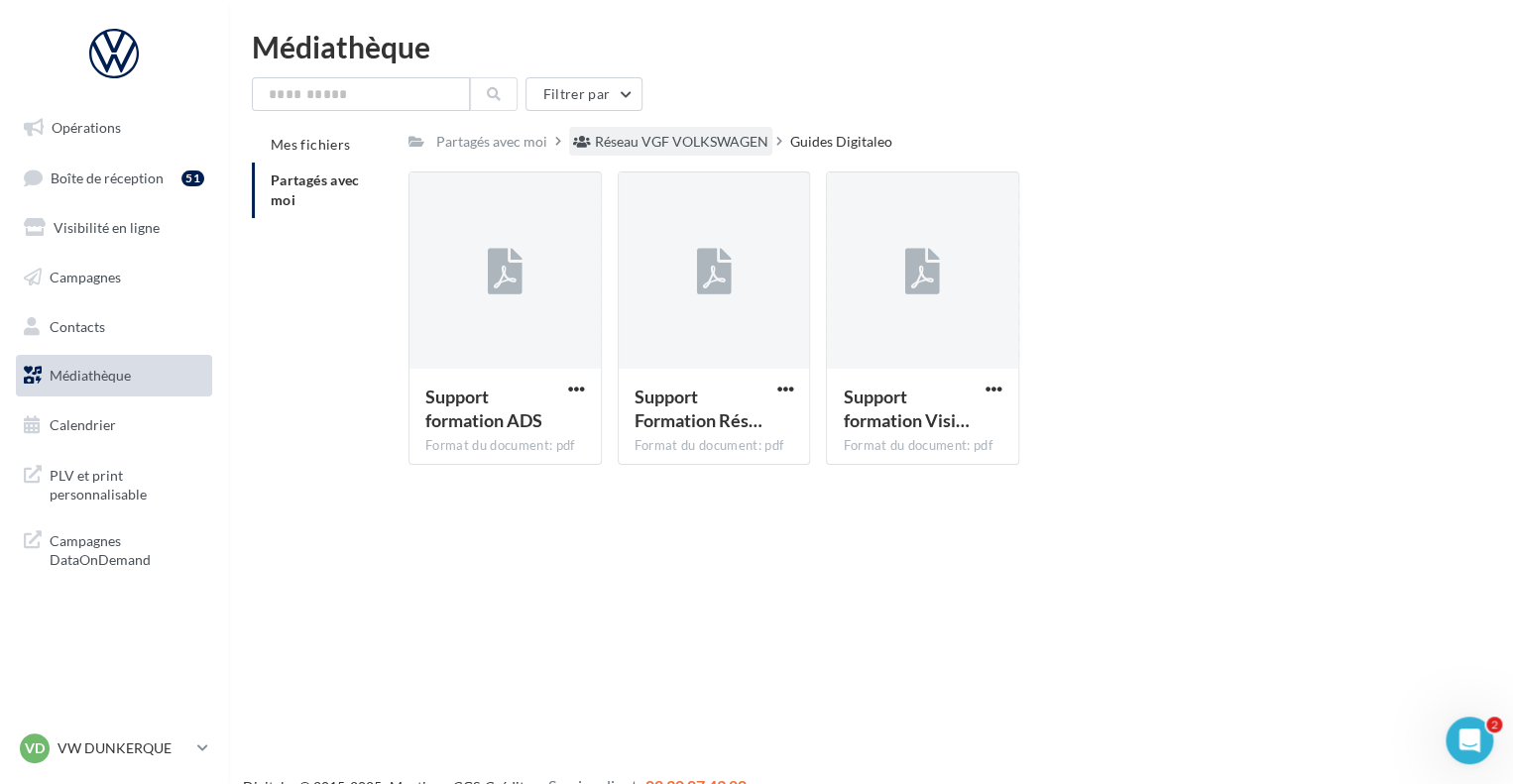 click on "Réseau VGF VOLKSWAGEN" at bounding box center [681, 142] 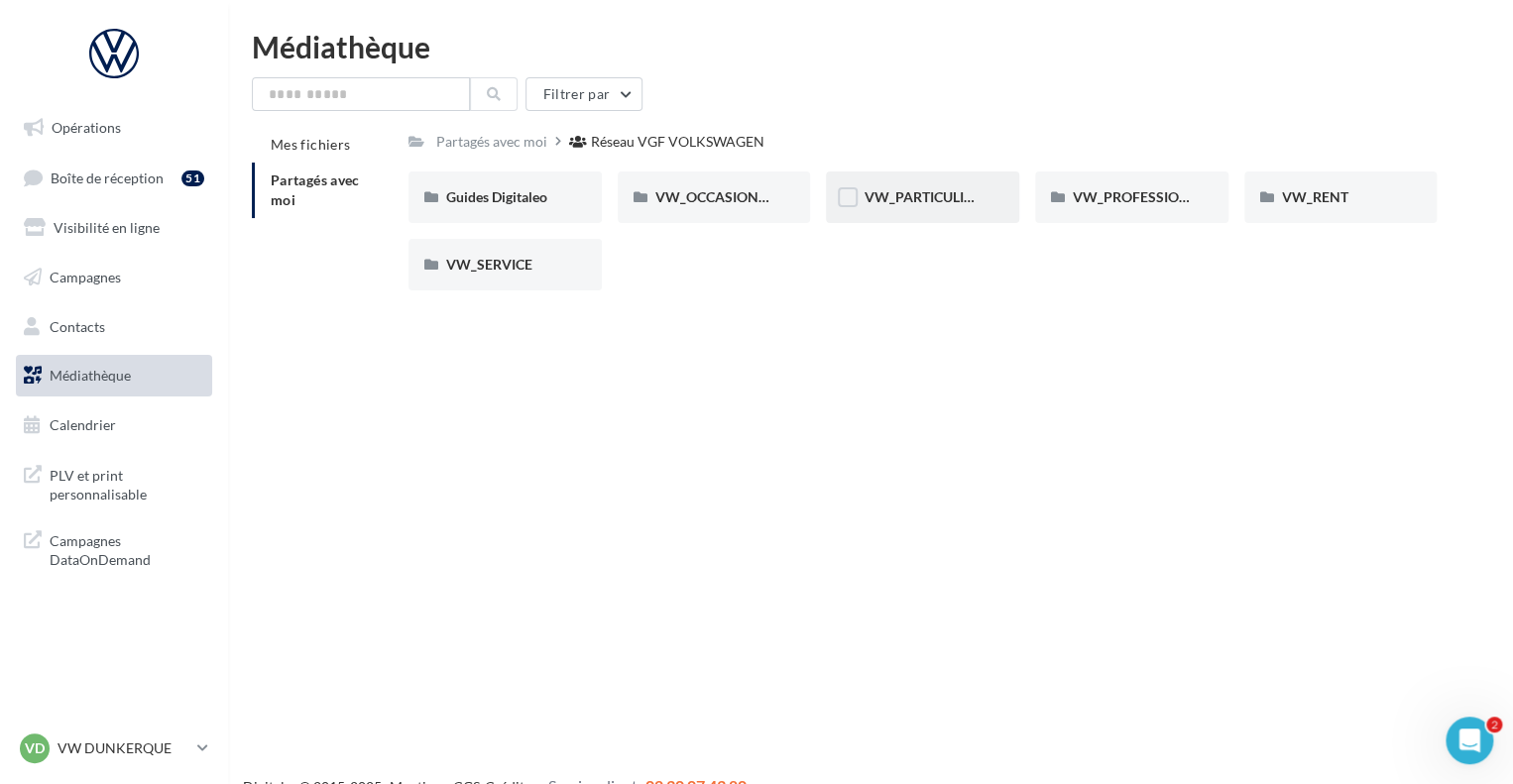 click on "VW_PARTICULIERS" at bounding box center [922, 197] 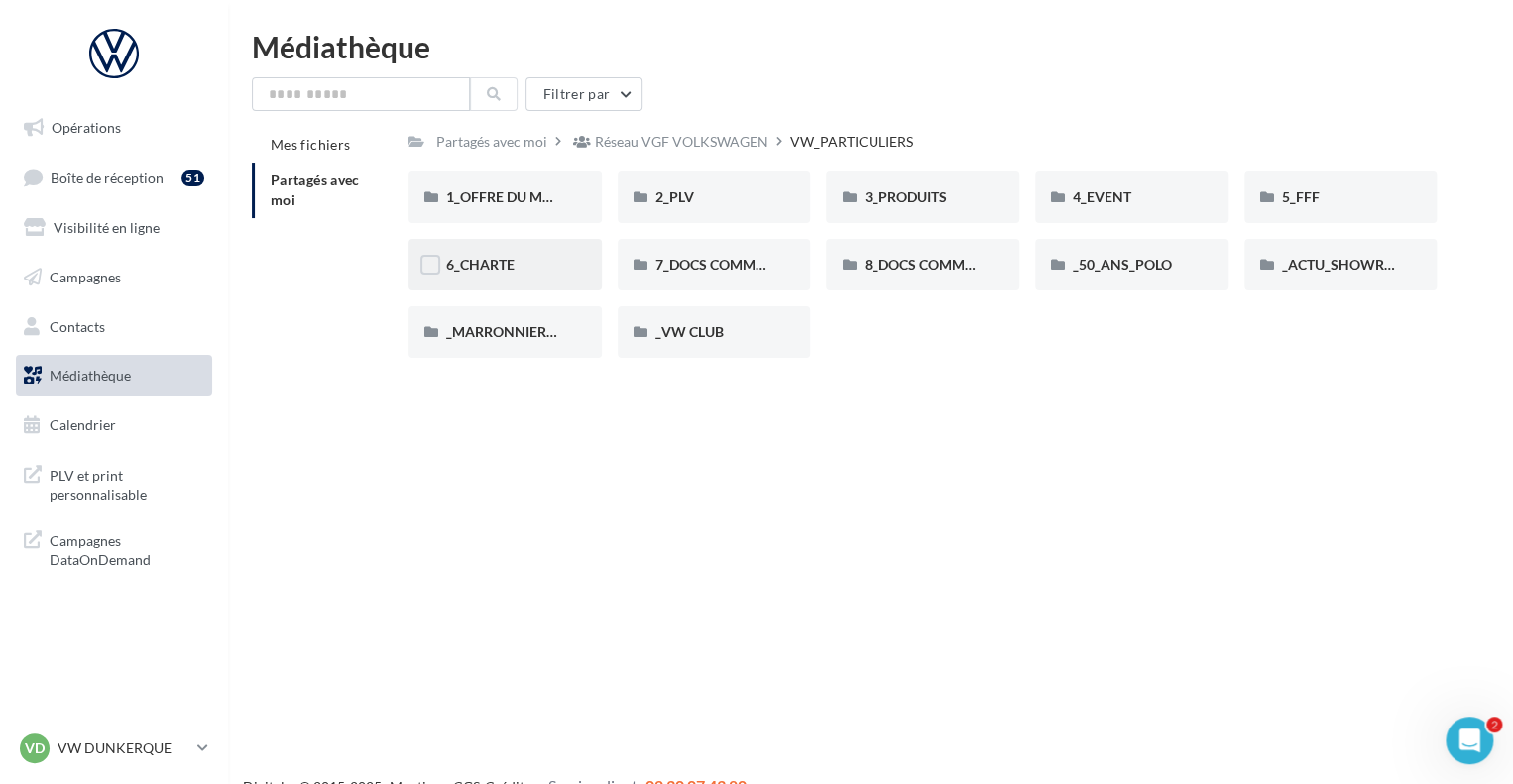 click on "6_CHARTE" at bounding box center [505, 265] 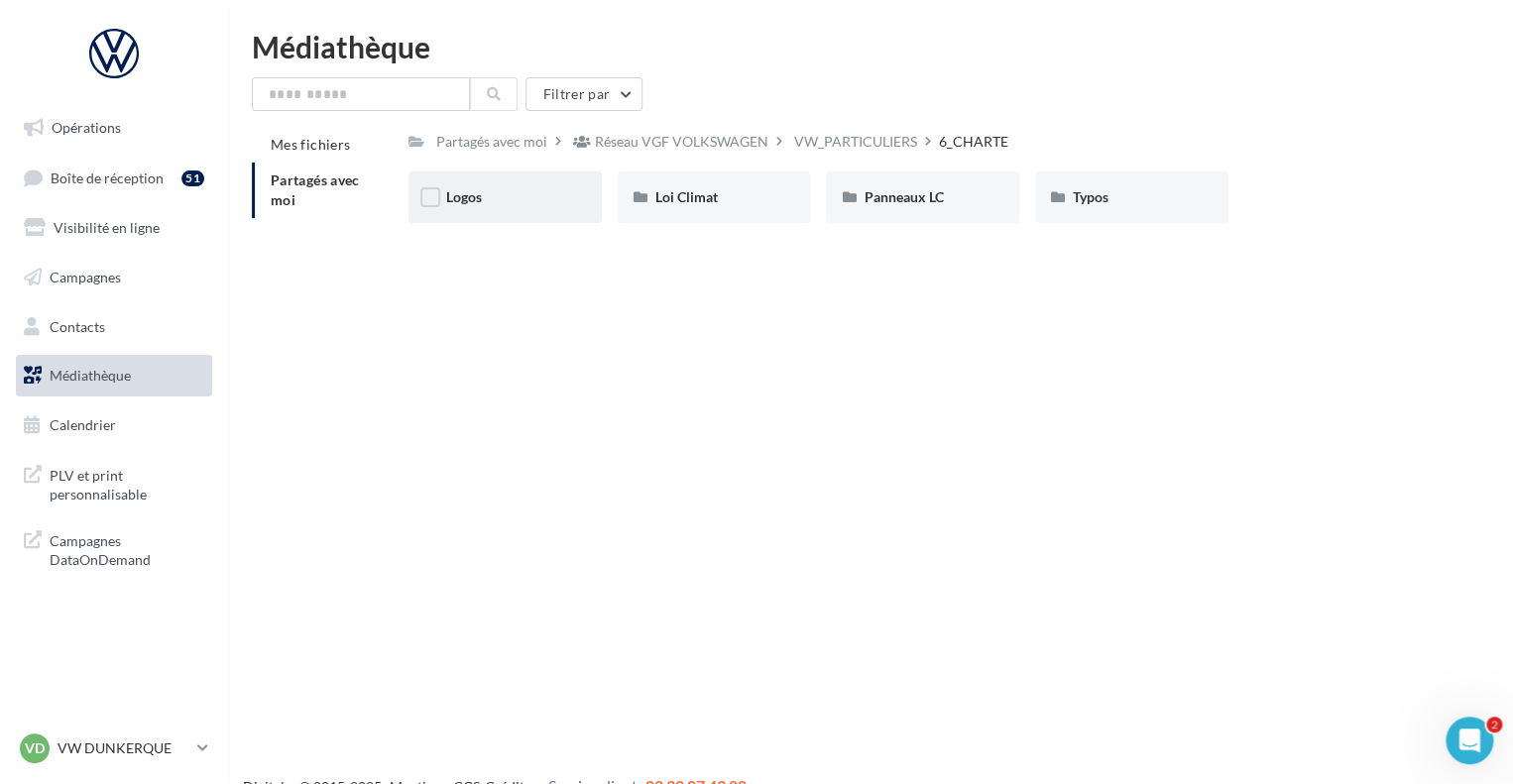 click on "Logos" at bounding box center (505, 197) 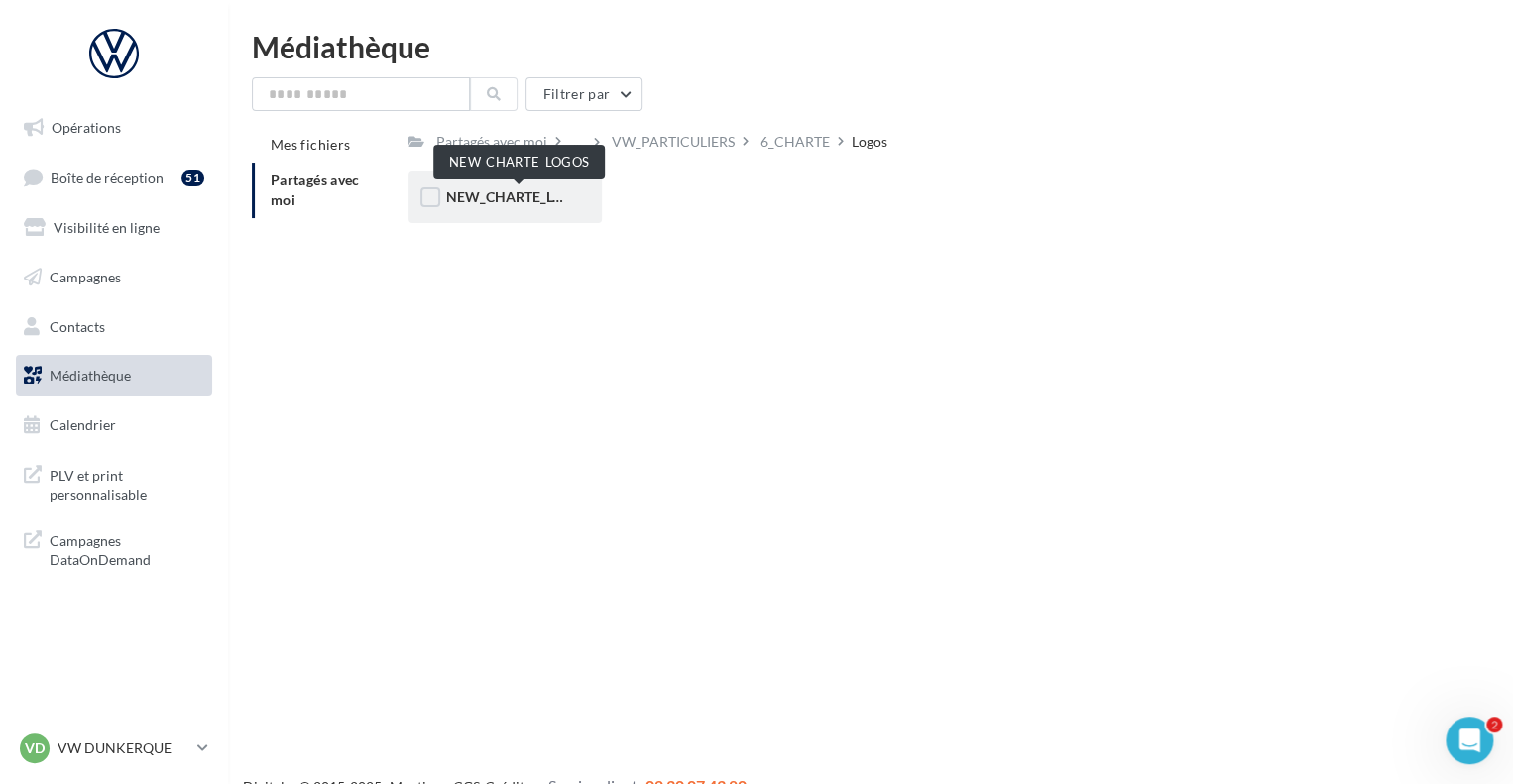 click on "NEW_CHARTE_LOGOS" at bounding box center (505, 197) 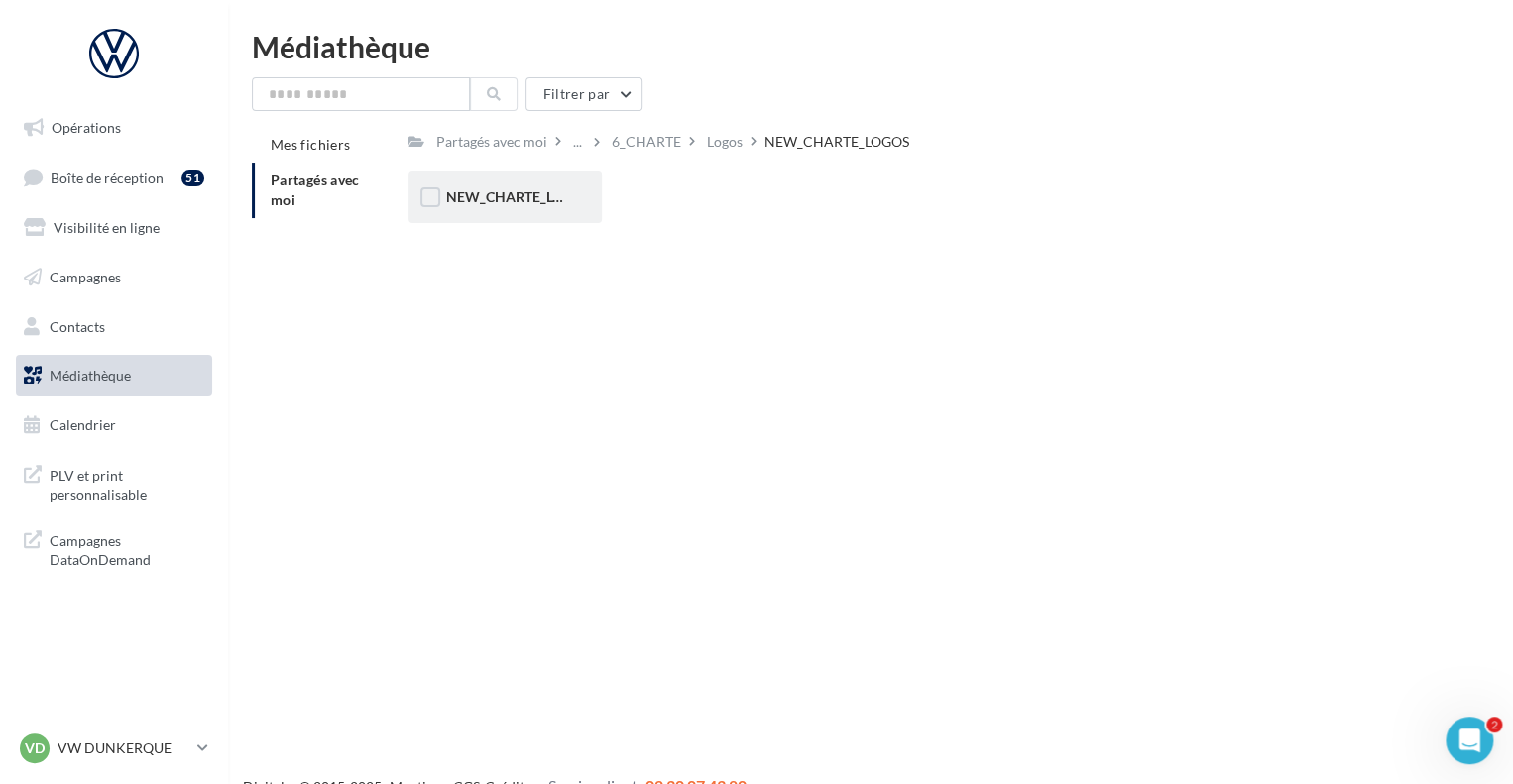 click on "NEW_CHARTE_LOGOS" at bounding box center [519, 196] 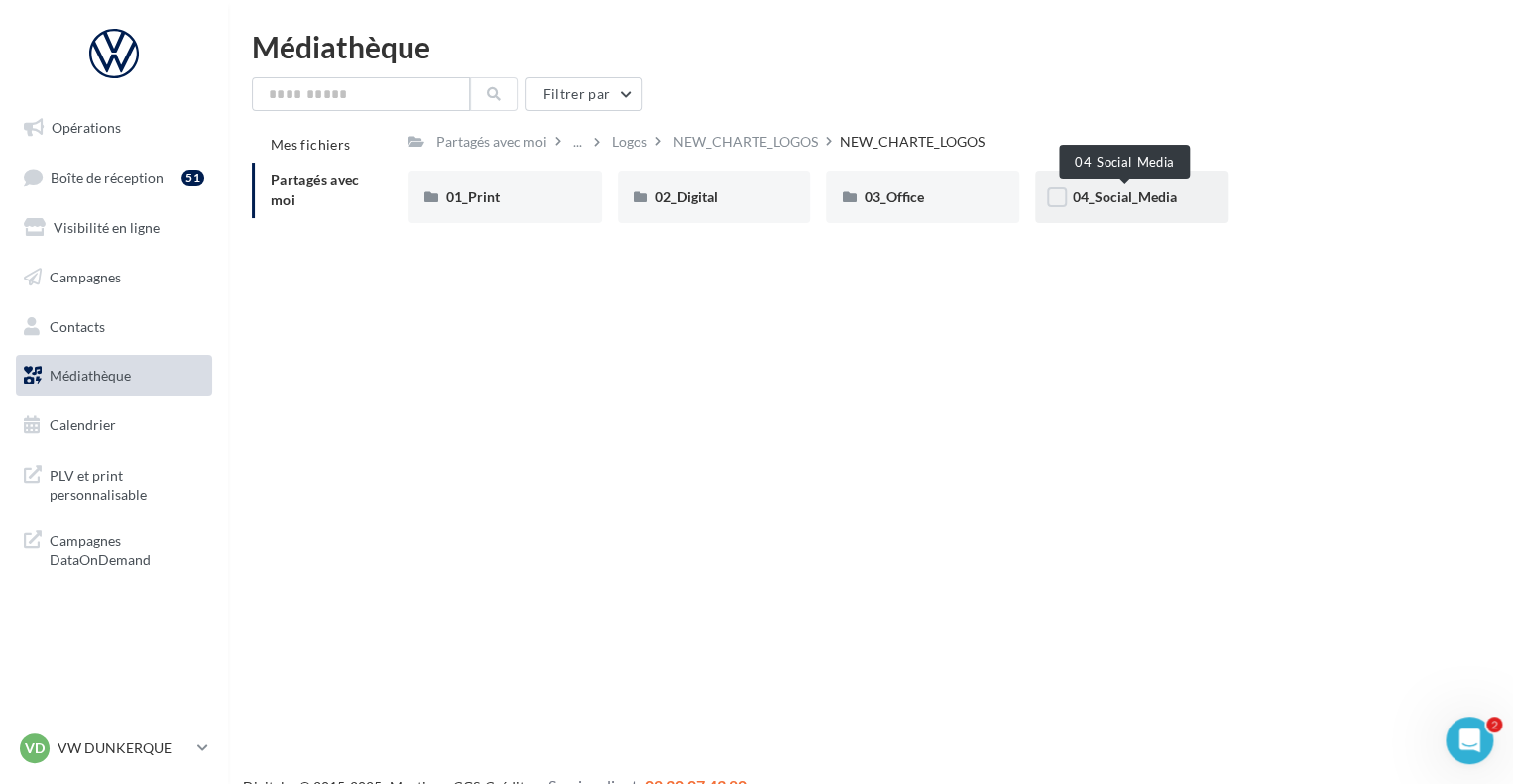 click on "04_Social_Media" at bounding box center [1124, 196] 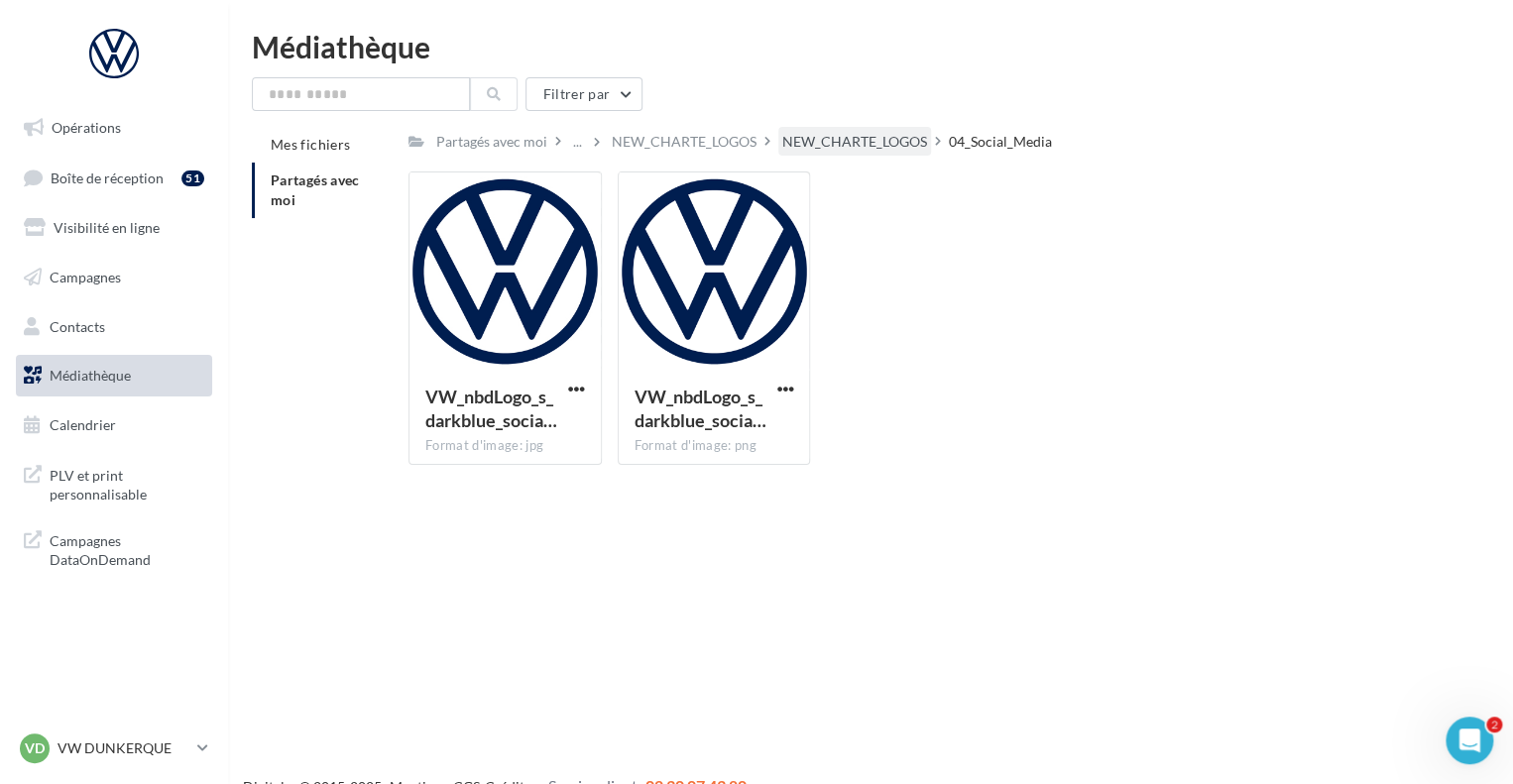 click on "NEW_CHARTE_LOGOS" at bounding box center (855, 142) 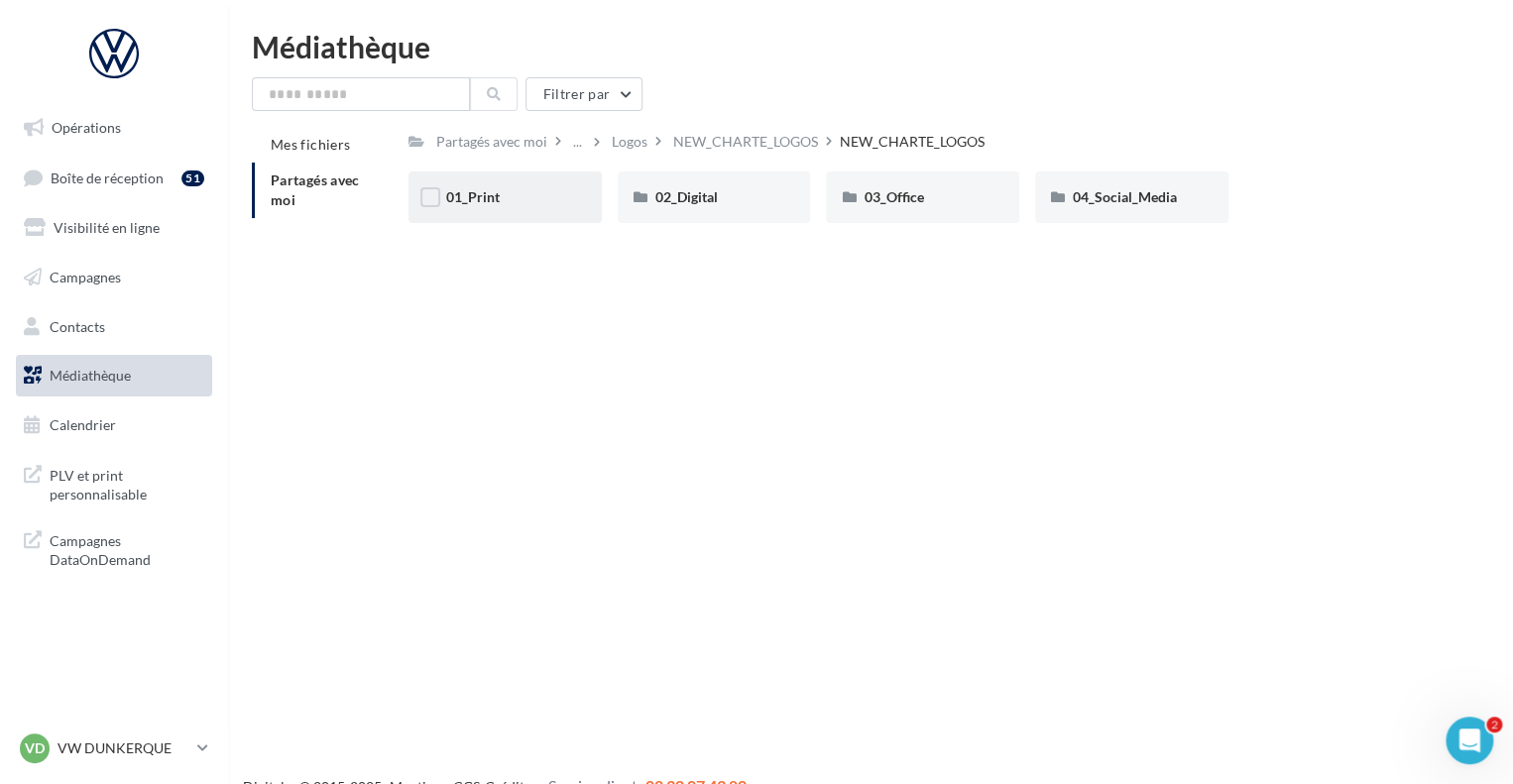 click on "01_Print" at bounding box center [505, 197] 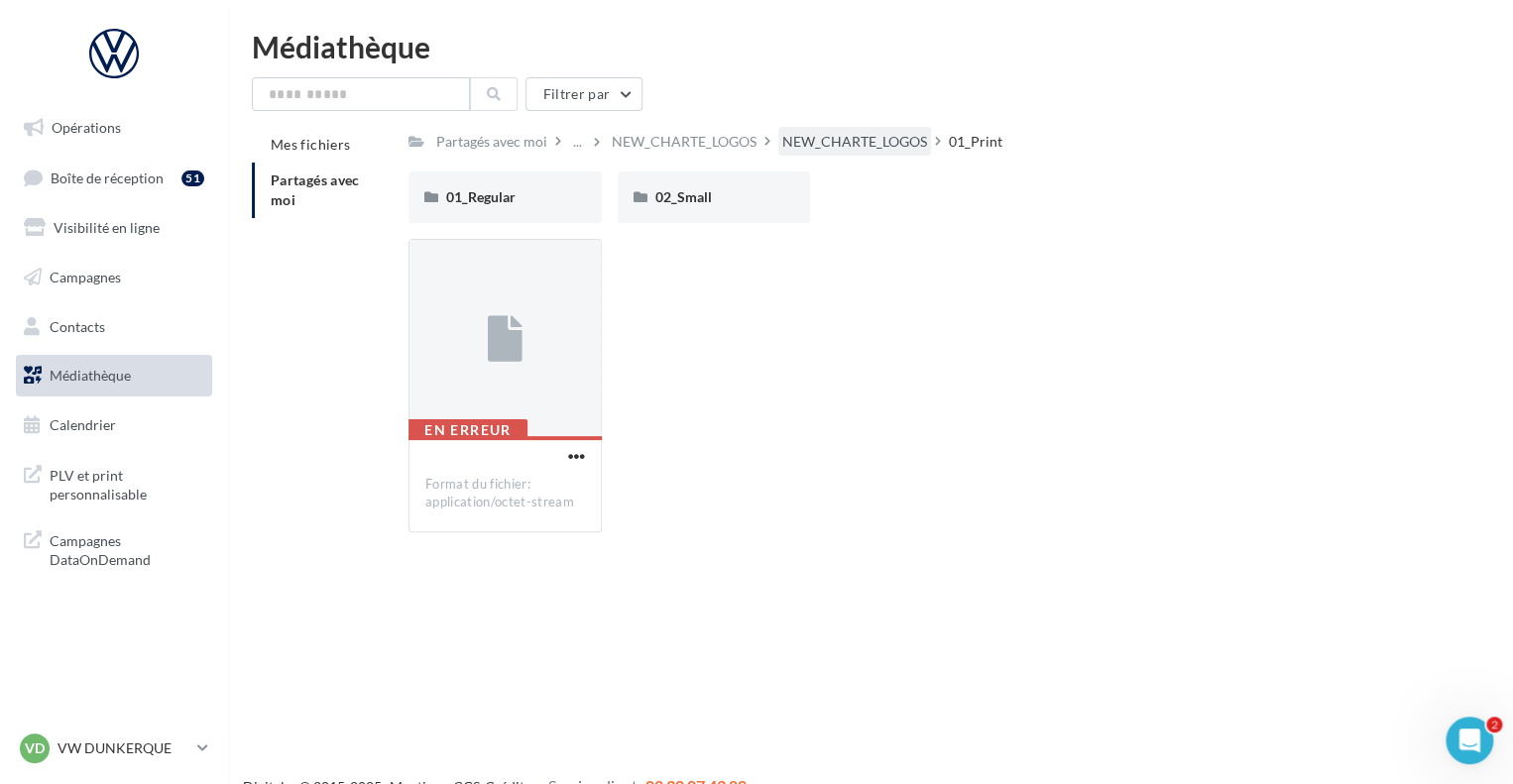 click on "NEW_CHARTE_LOGOS" at bounding box center [855, 142] 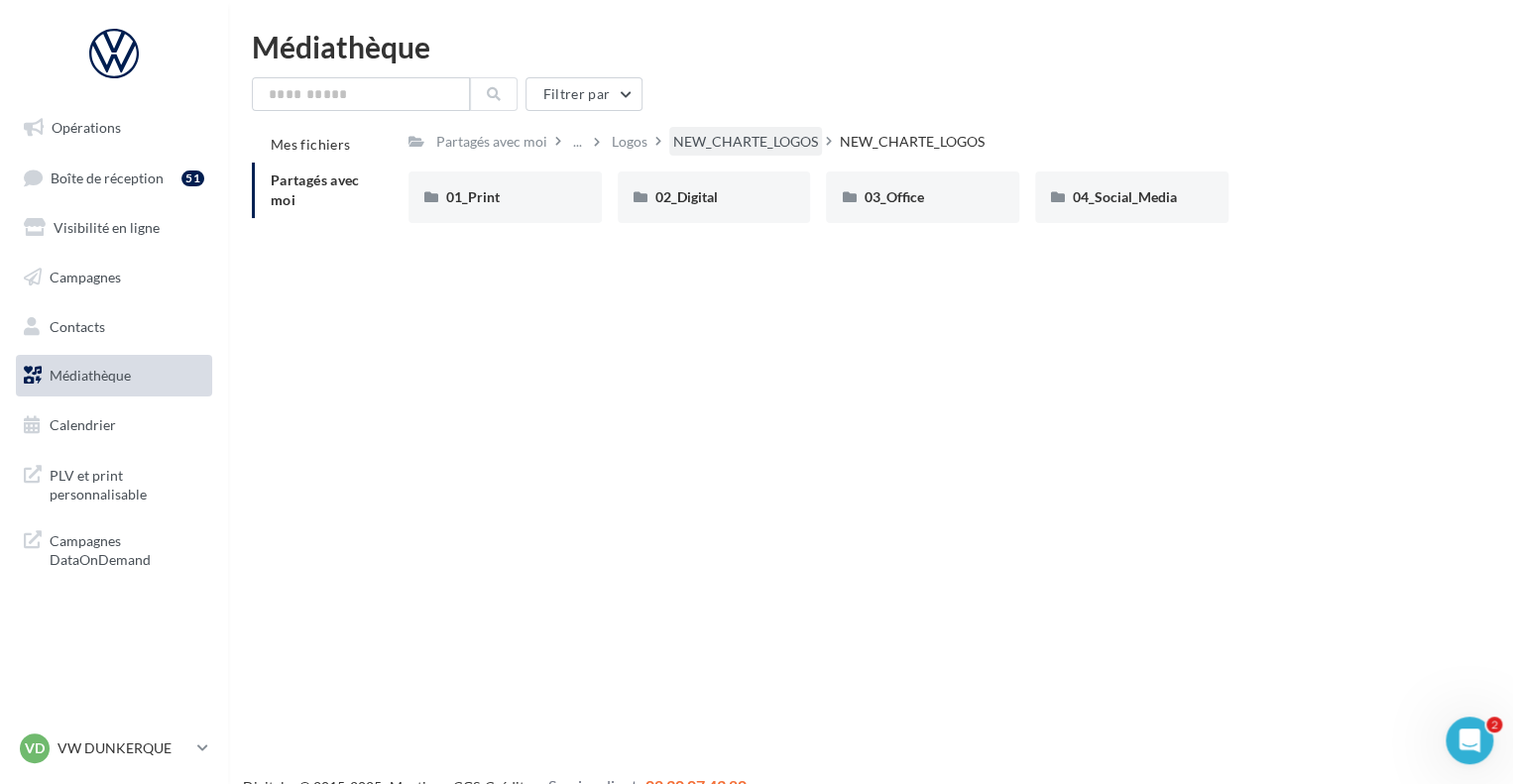 click on "NEW_CHARTE_LOGOS" at bounding box center [746, 142] 